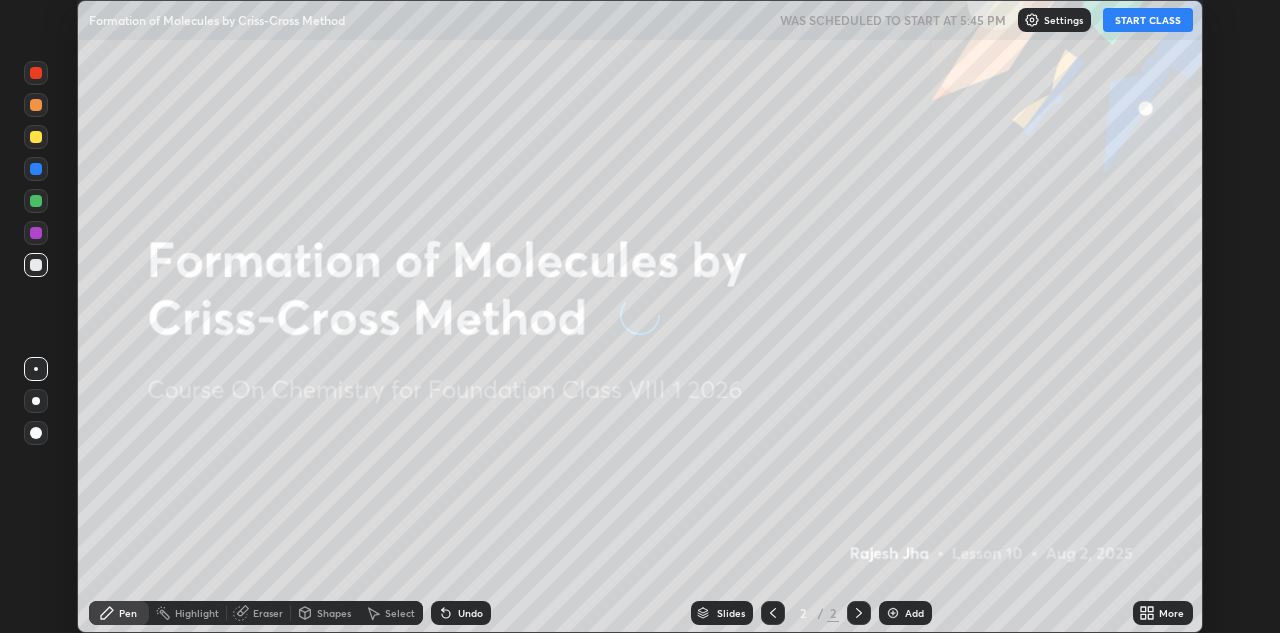 scroll, scrollTop: 0, scrollLeft: 0, axis: both 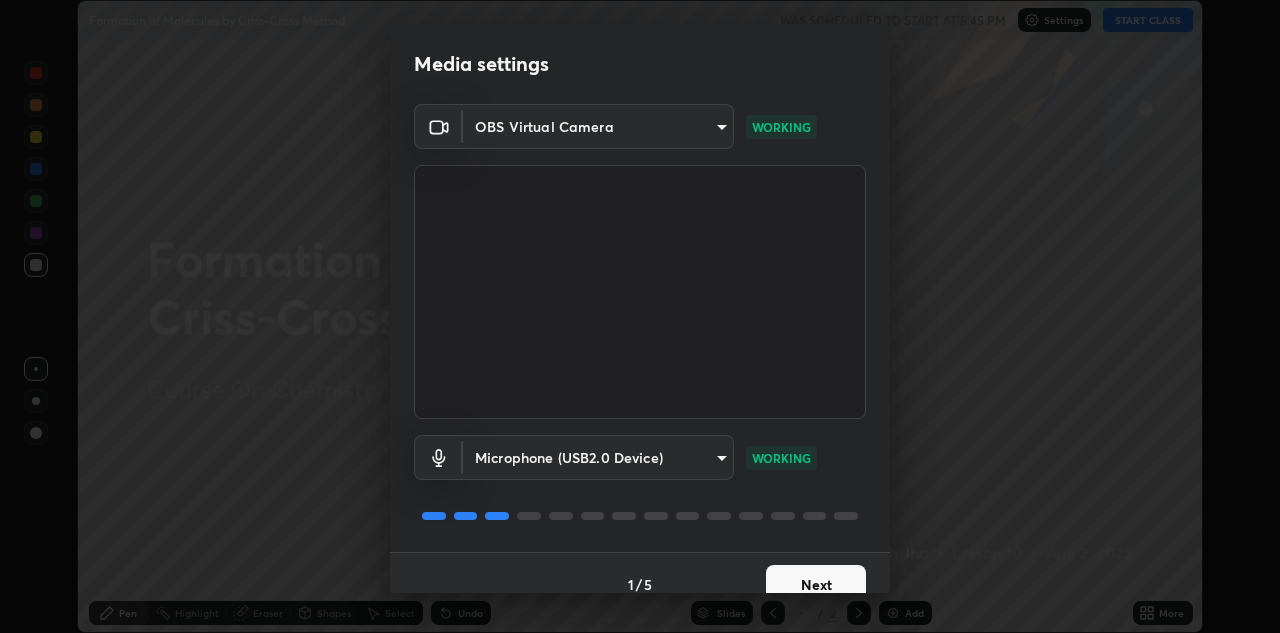 click on "Next" at bounding box center [816, 585] 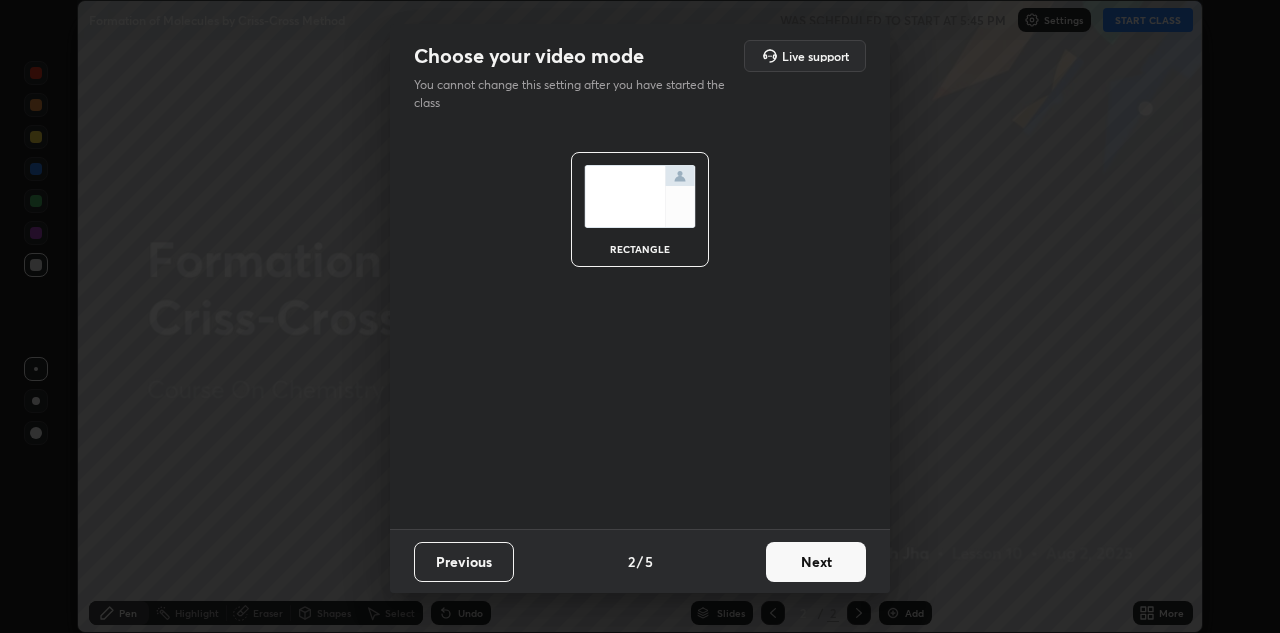 click on "Next" at bounding box center (816, 562) 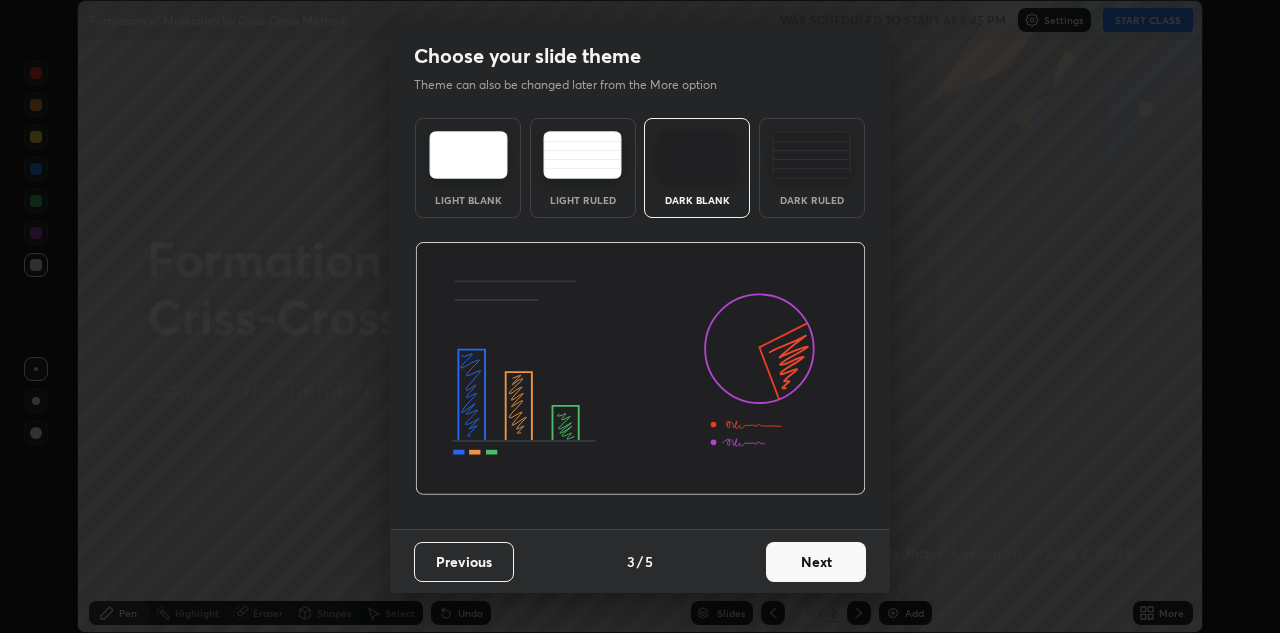 click on "Next" at bounding box center (816, 562) 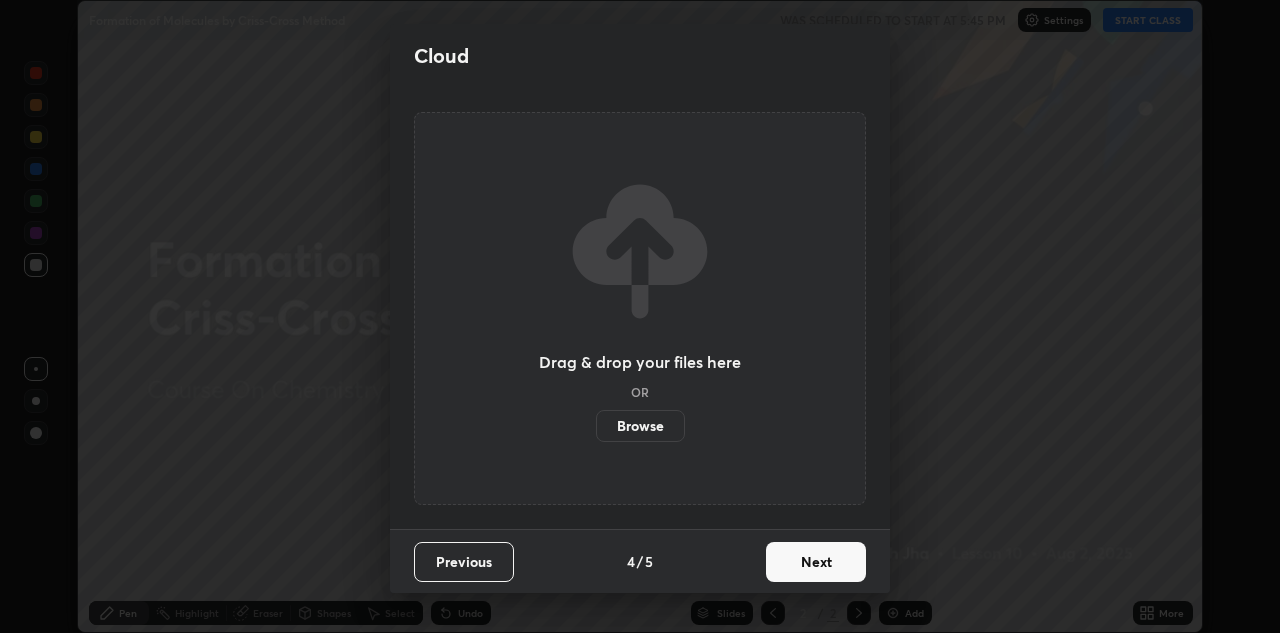 click on "Next" at bounding box center (816, 562) 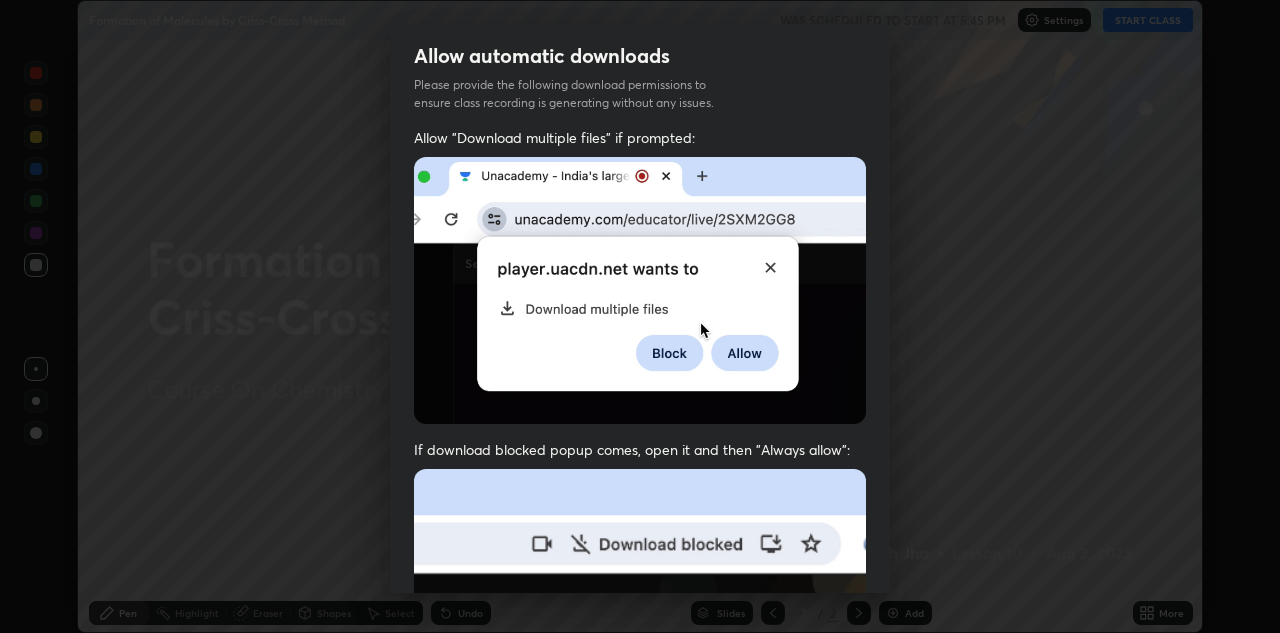 click at bounding box center (640, 687) 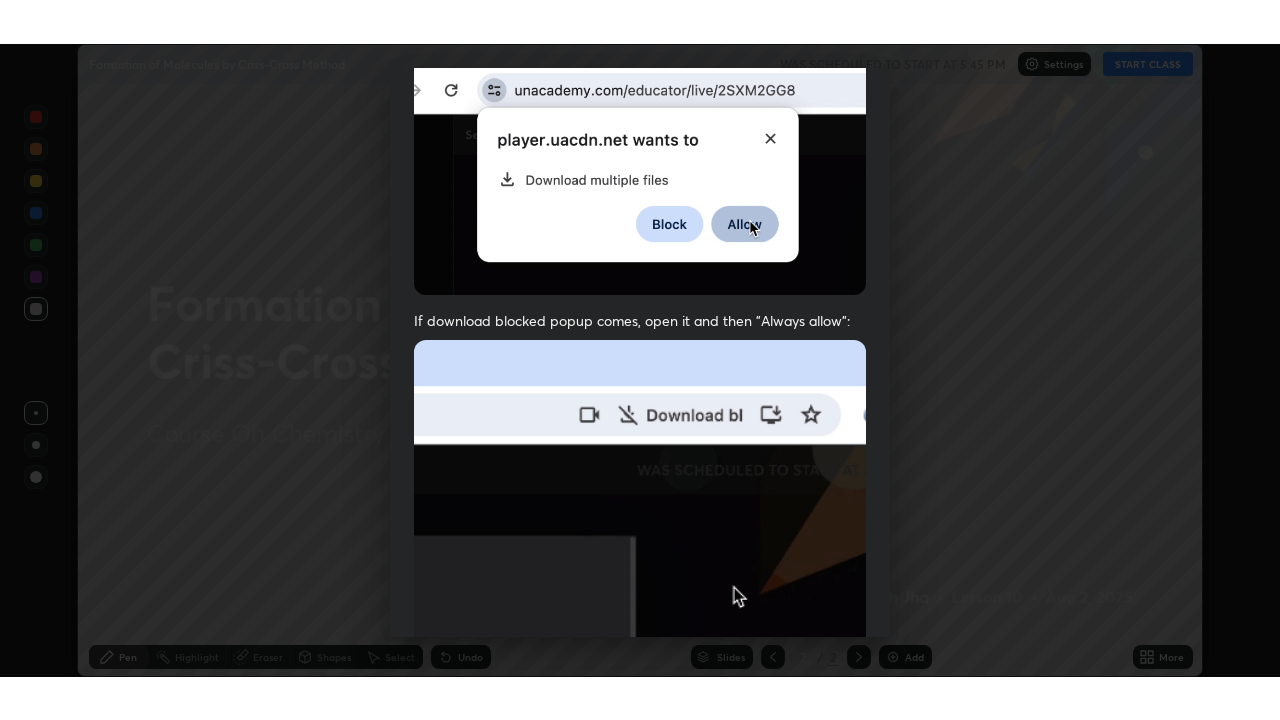 scroll, scrollTop: 431, scrollLeft: 0, axis: vertical 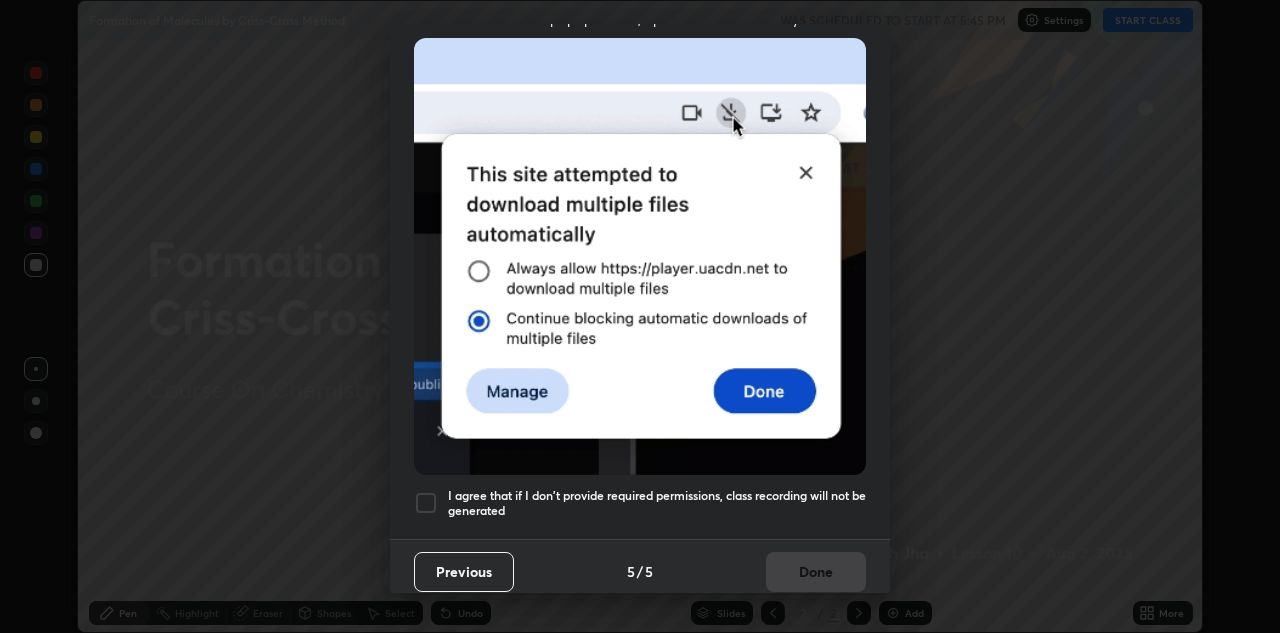 click at bounding box center [426, 503] 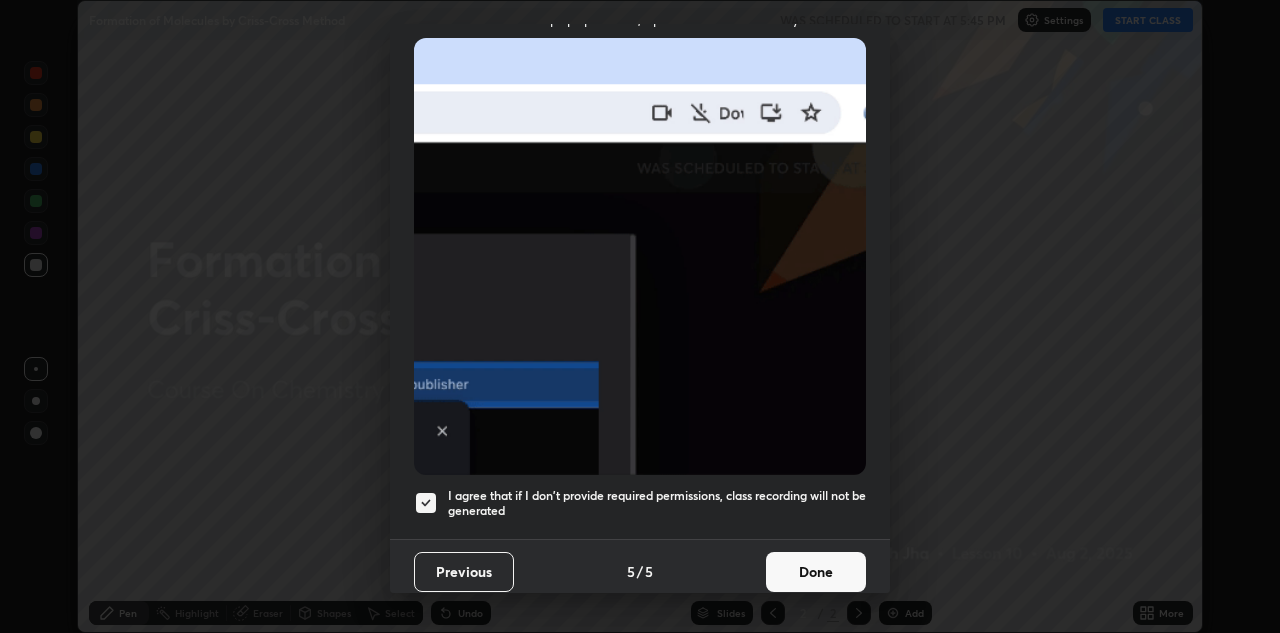 click on "Done" at bounding box center [816, 572] 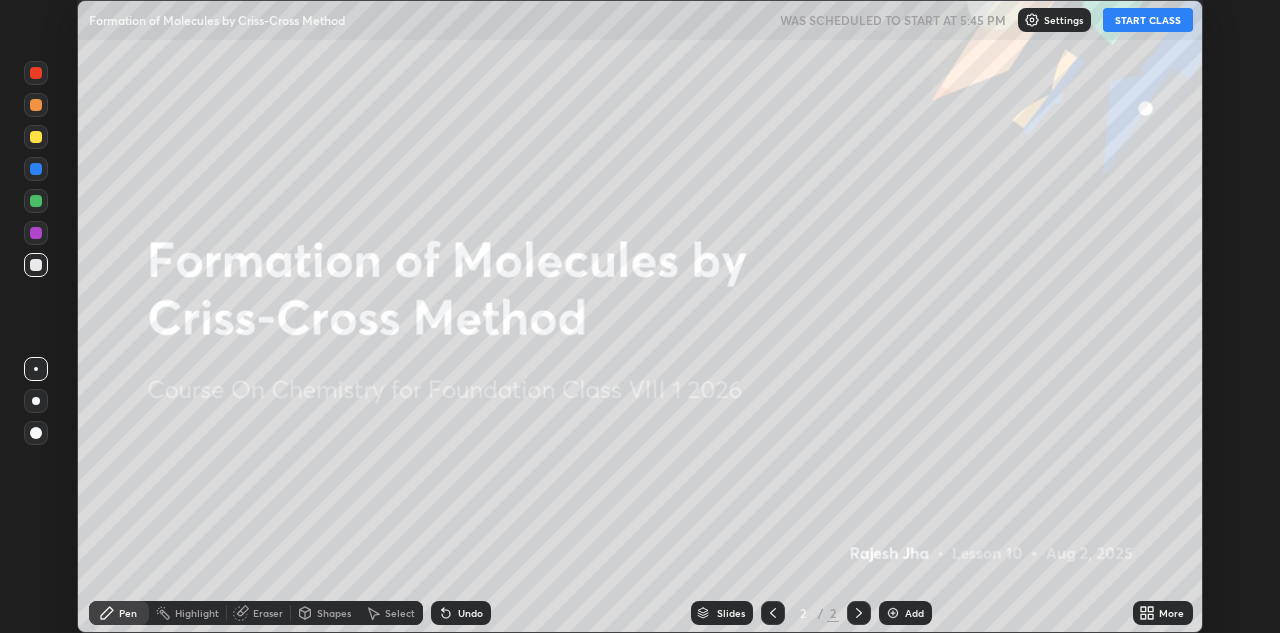 click on "START CLASS" at bounding box center [1148, 20] 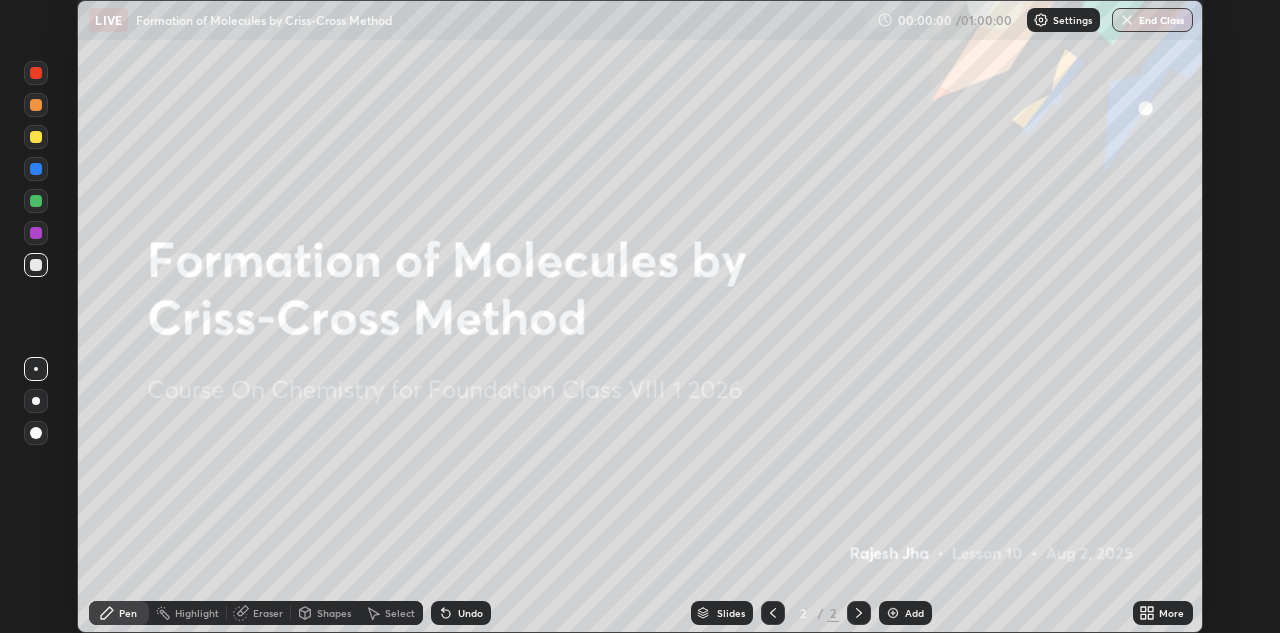 click on "More" at bounding box center (1171, 613) 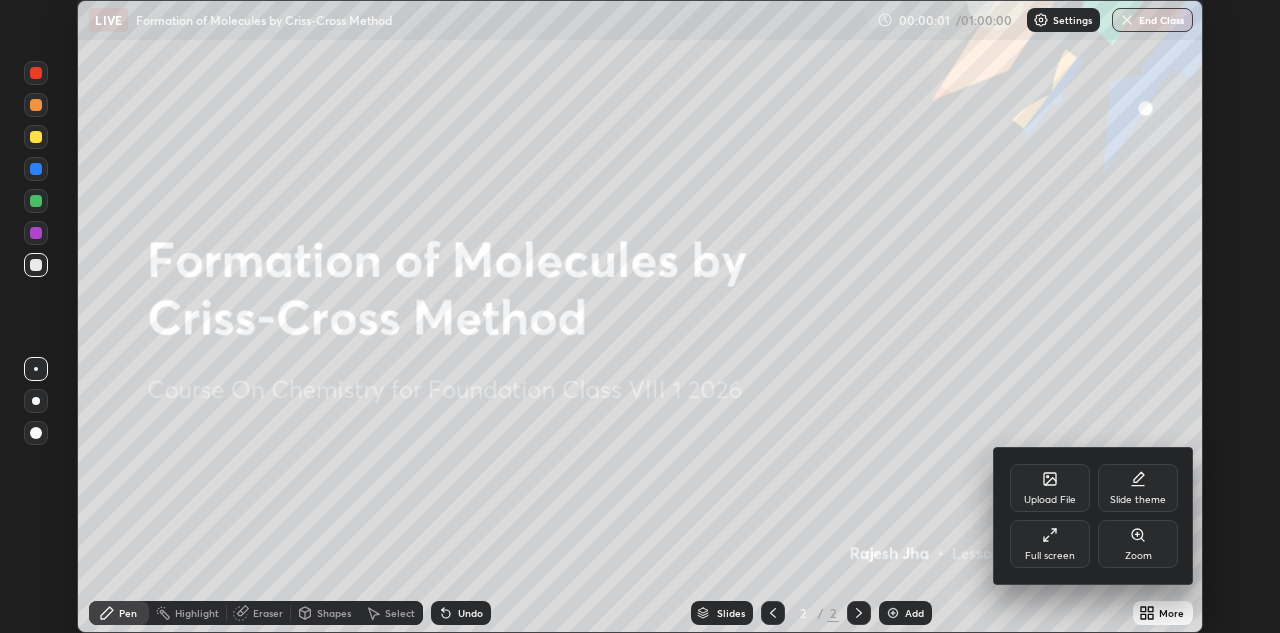 click on "Full screen" at bounding box center (1050, 544) 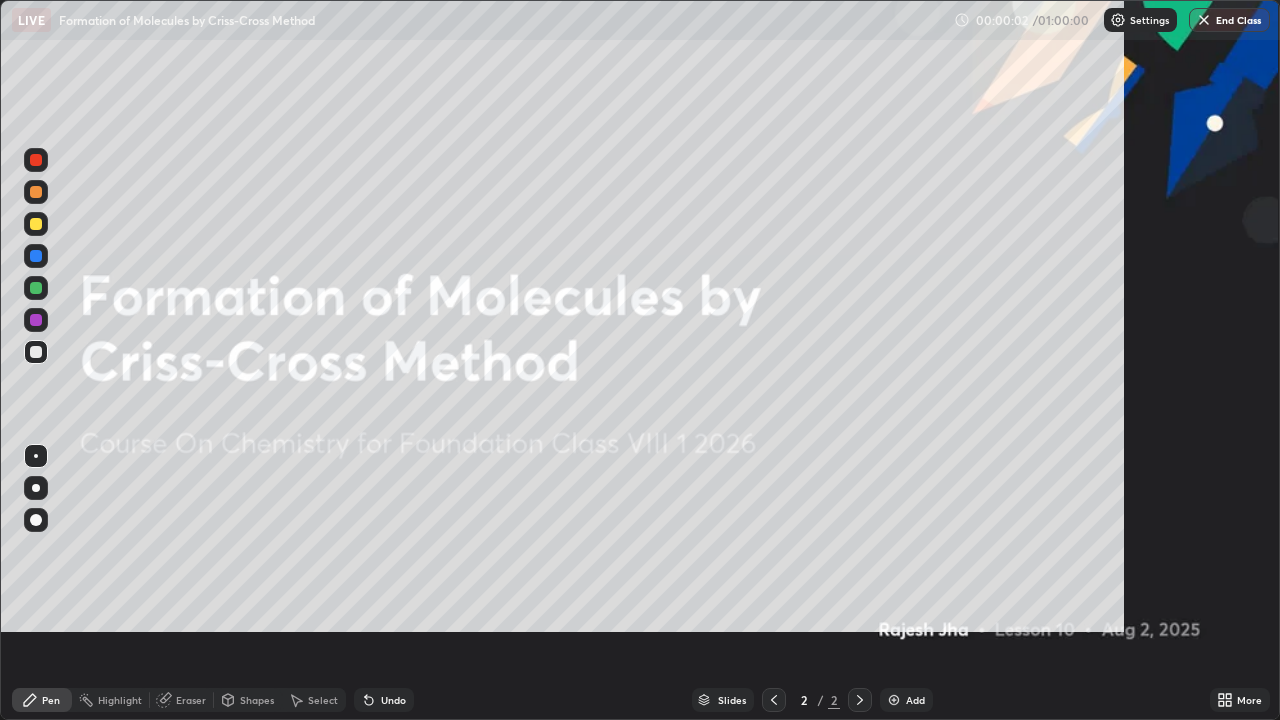 scroll, scrollTop: 99280, scrollLeft: 98720, axis: both 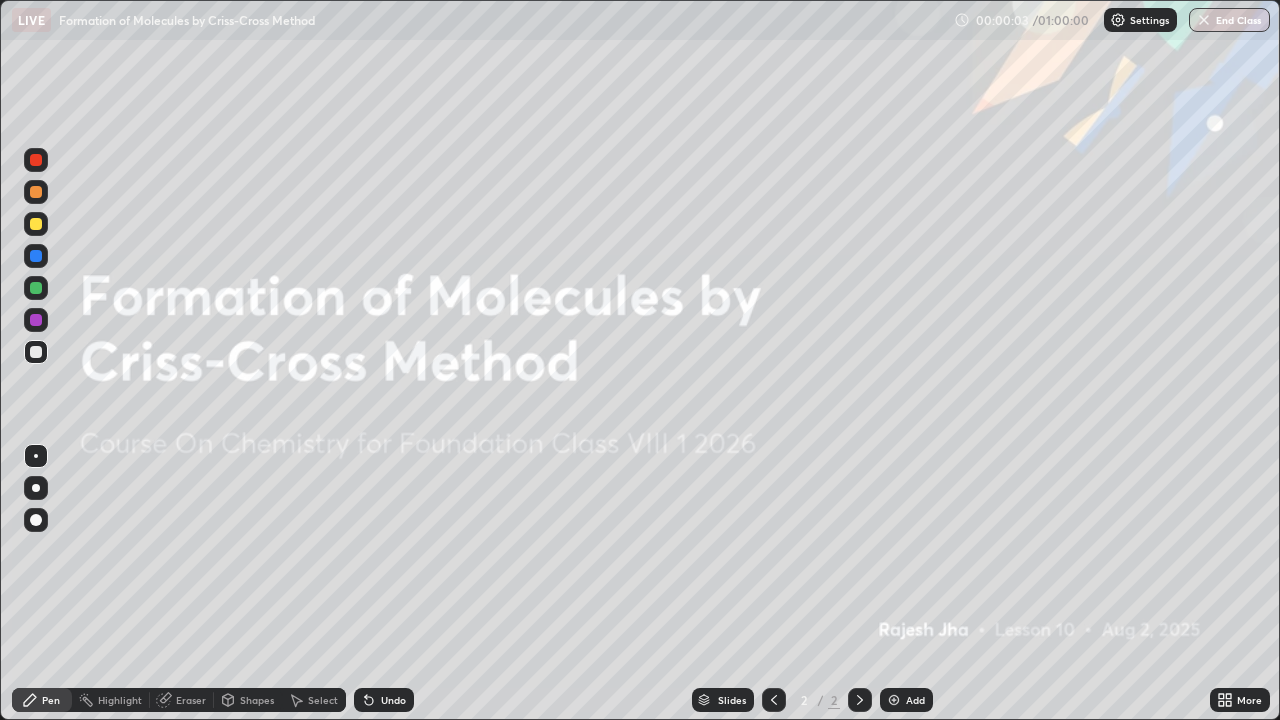 click on "Add" at bounding box center (906, 700) 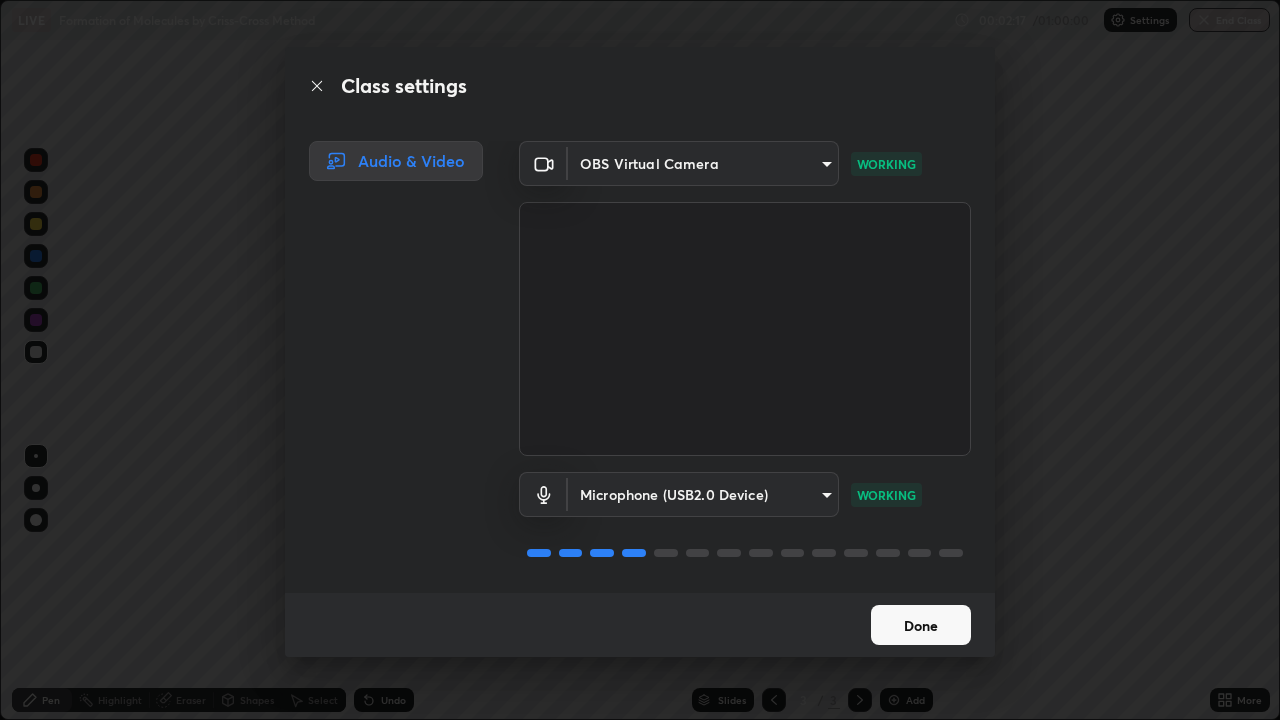 click on "Done" at bounding box center [921, 625] 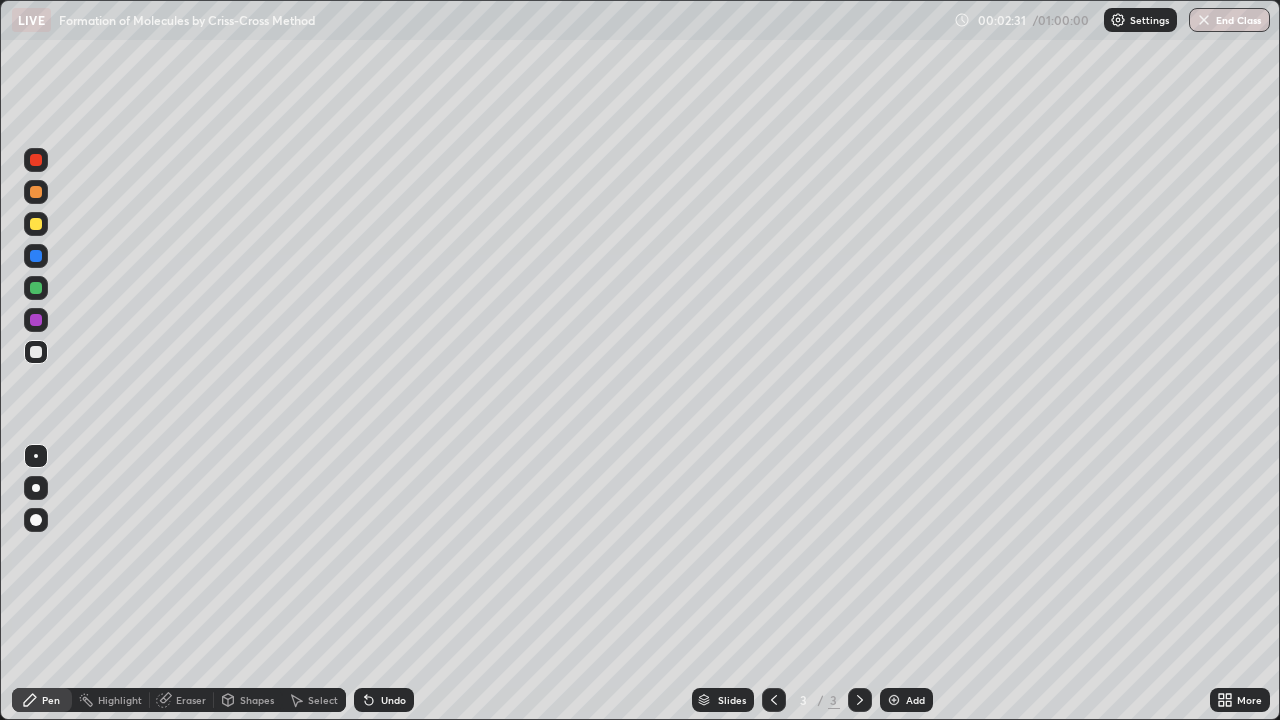 click at bounding box center [36, 520] 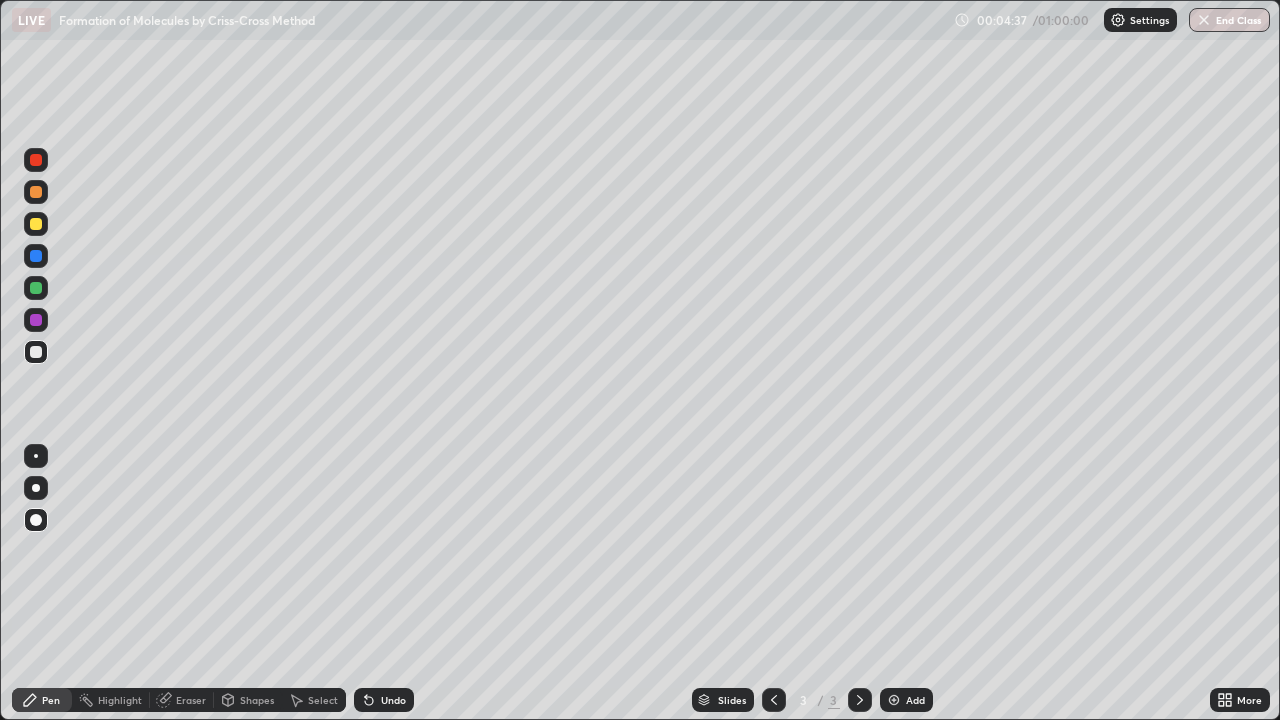click at bounding box center (36, 256) 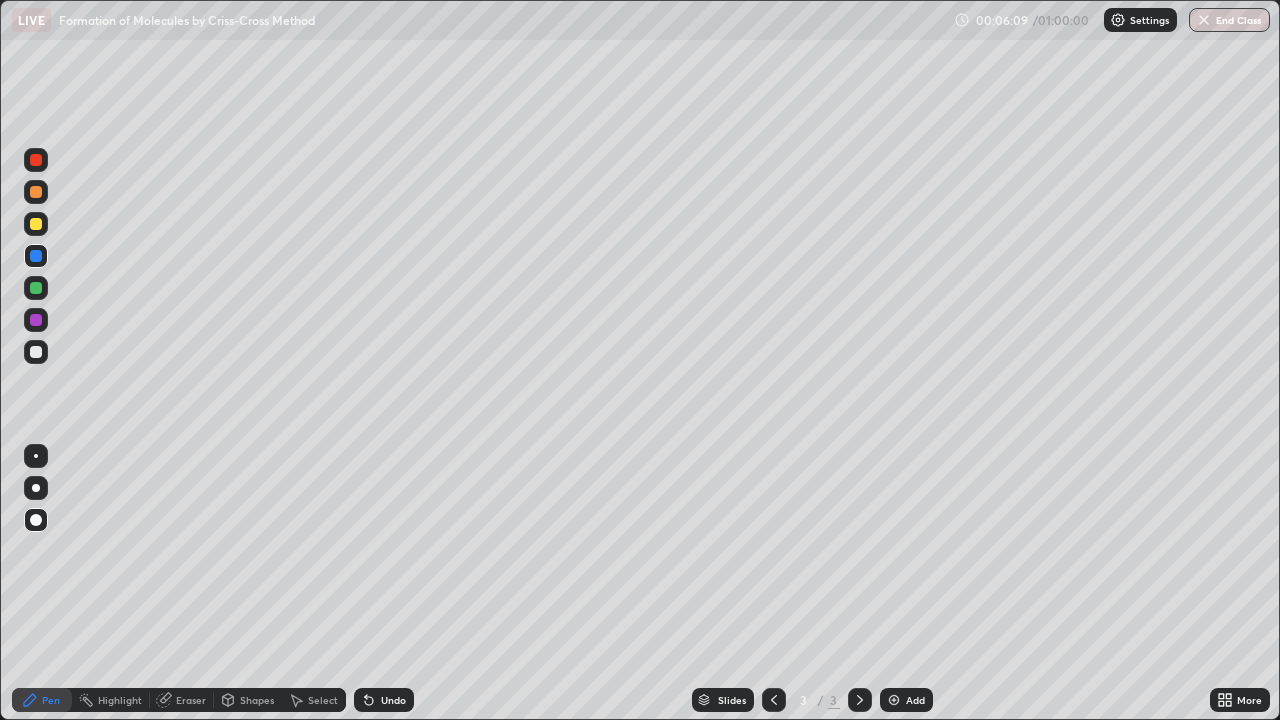 click at bounding box center (36, 288) 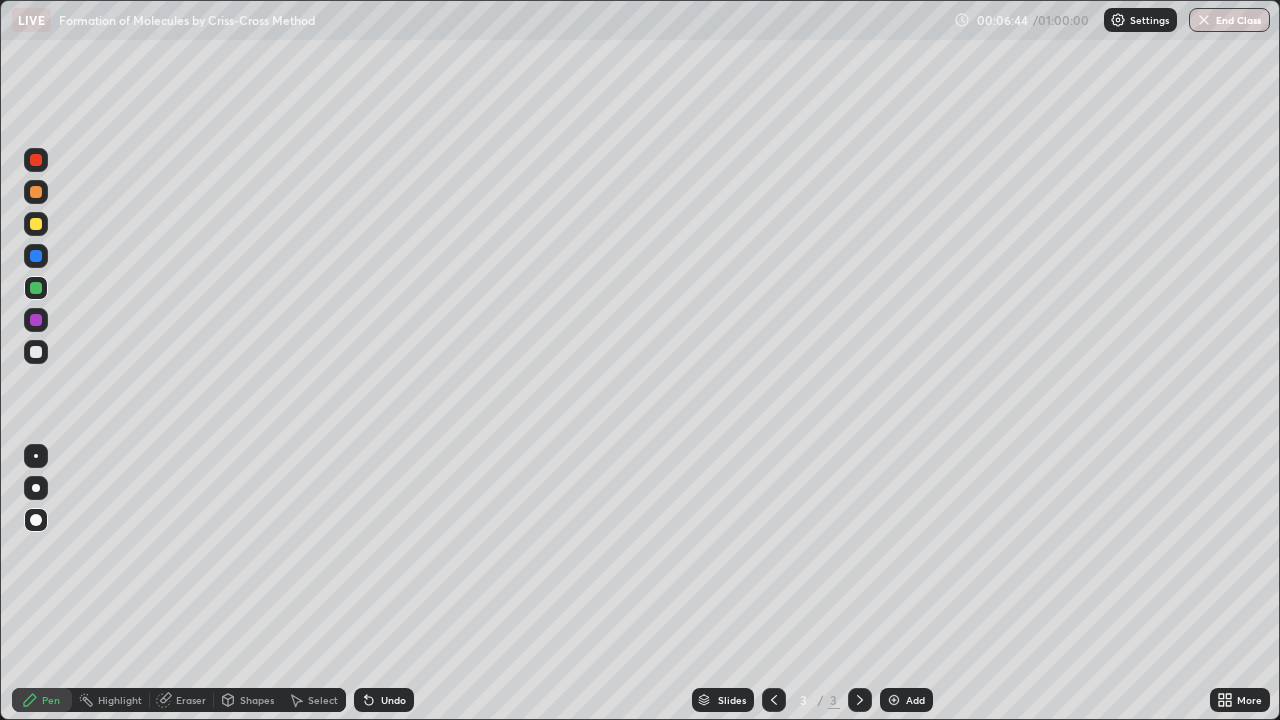 click at bounding box center [36, 224] 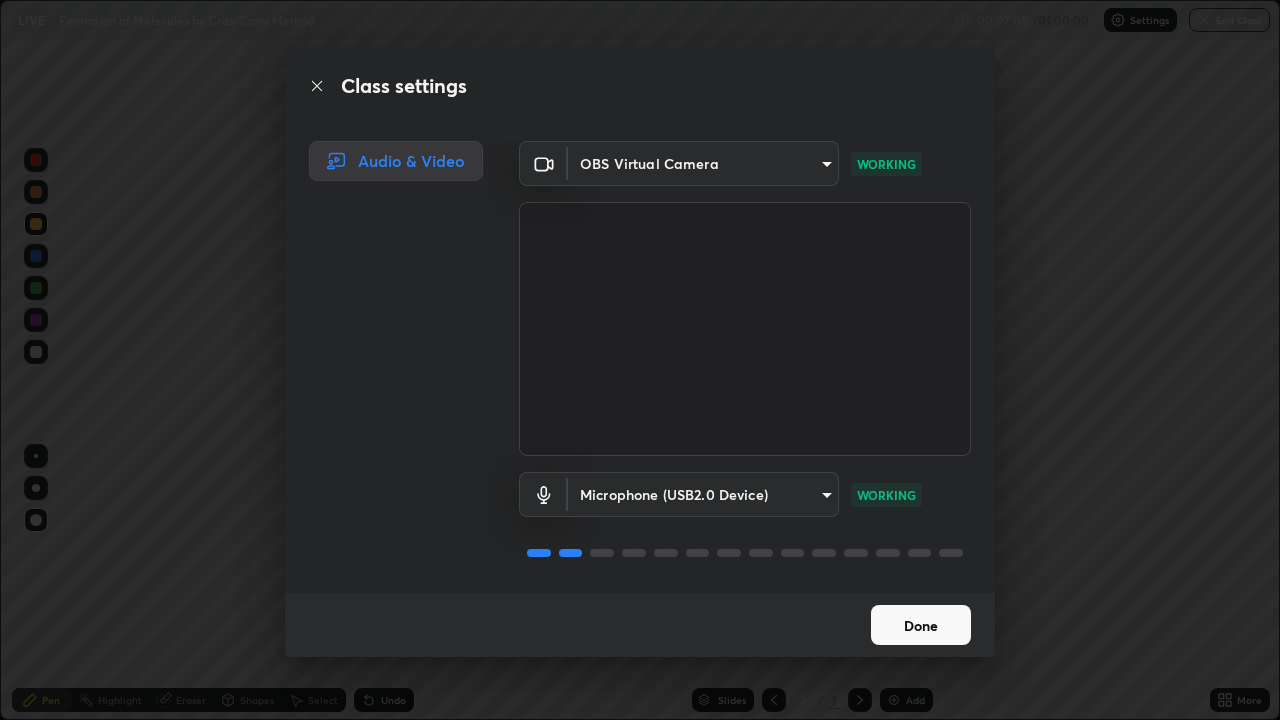 click on "Done" at bounding box center [921, 625] 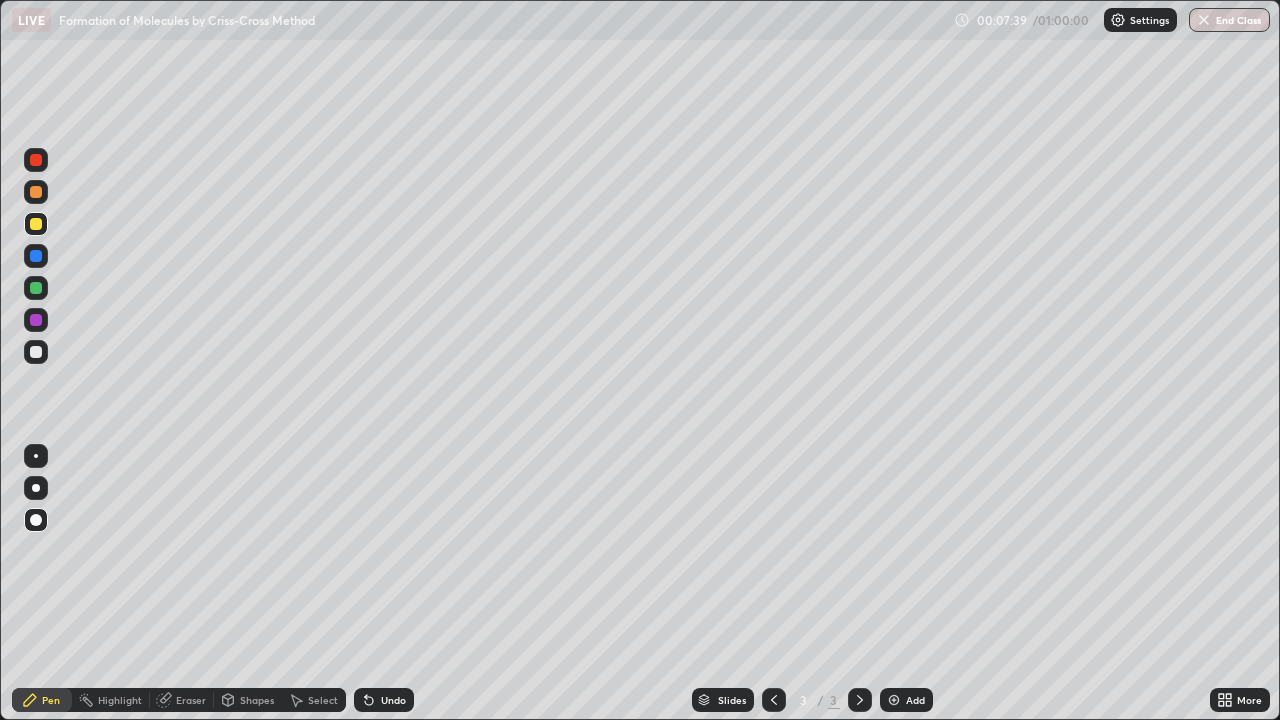 click at bounding box center [36, 192] 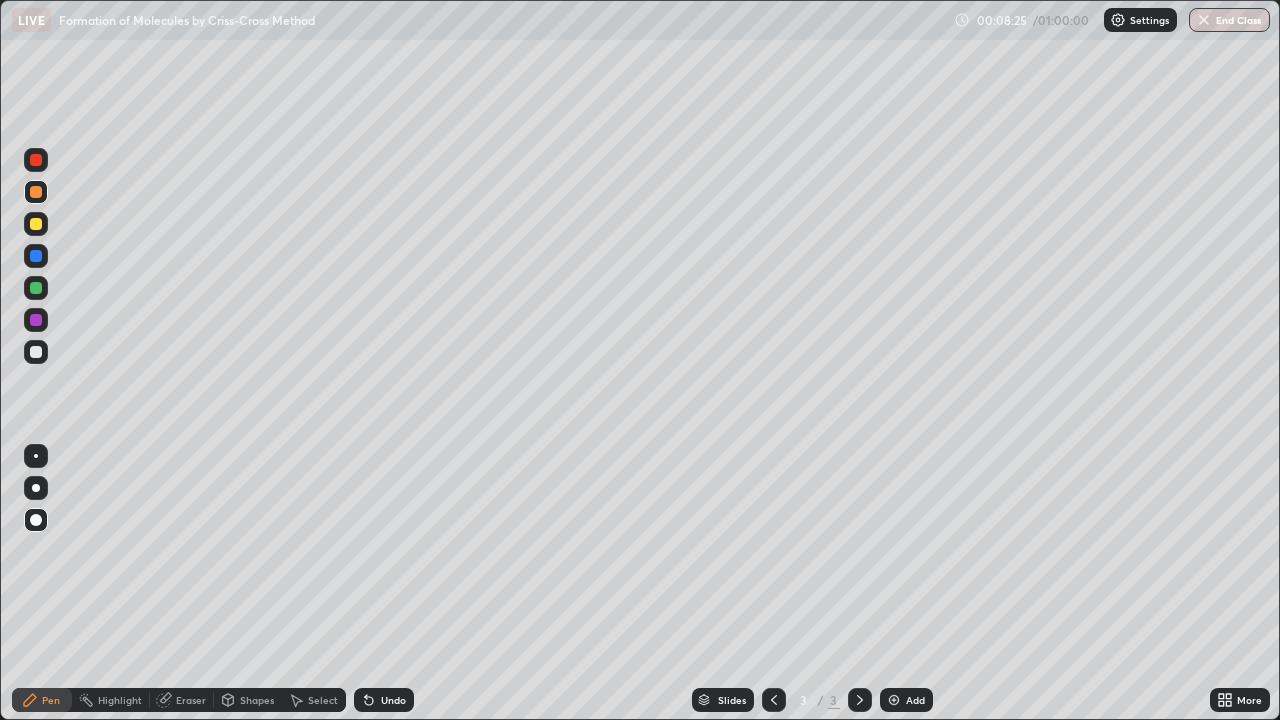 click on "Add" at bounding box center (906, 700) 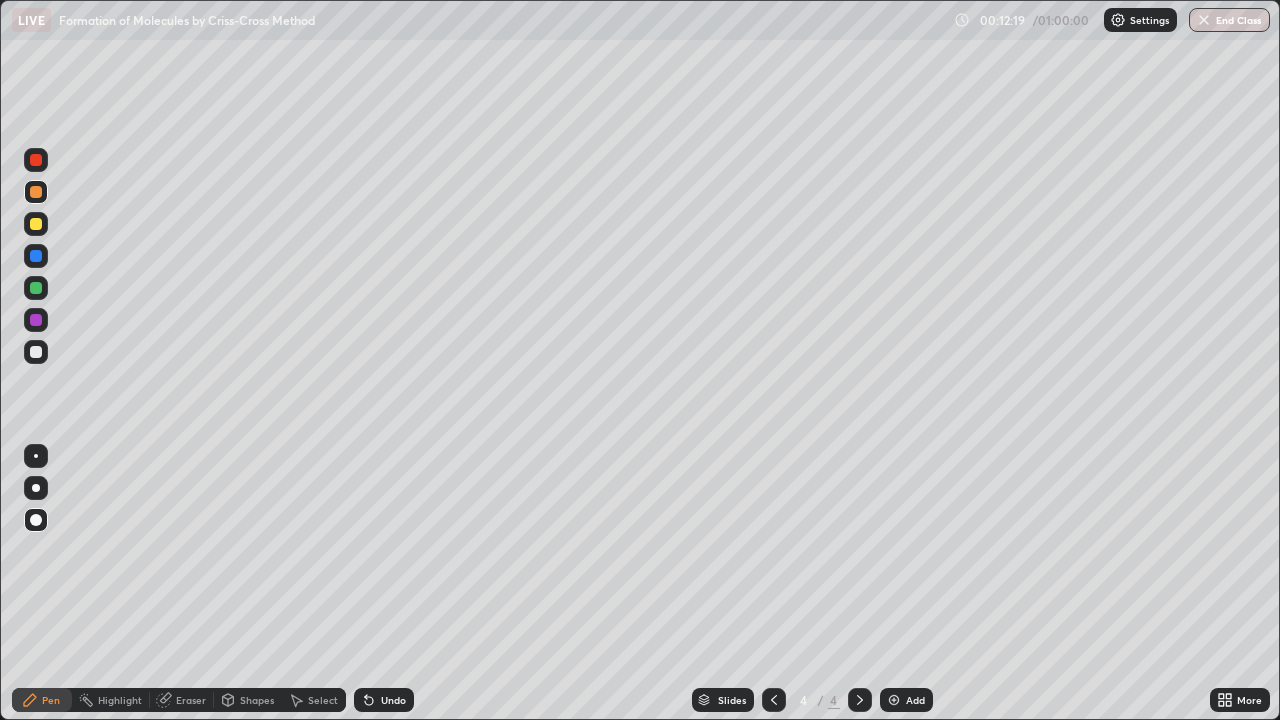 click on "Eraser" at bounding box center [191, 700] 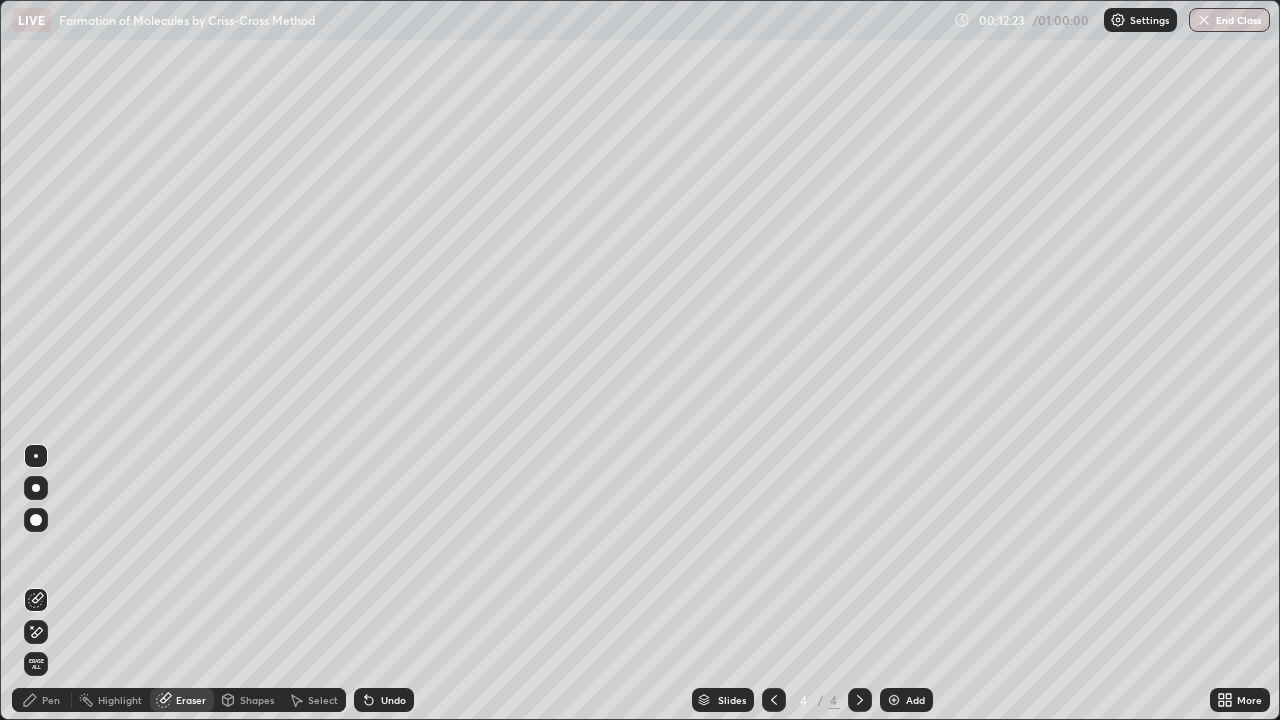 click on "Pen" at bounding box center [42, 700] 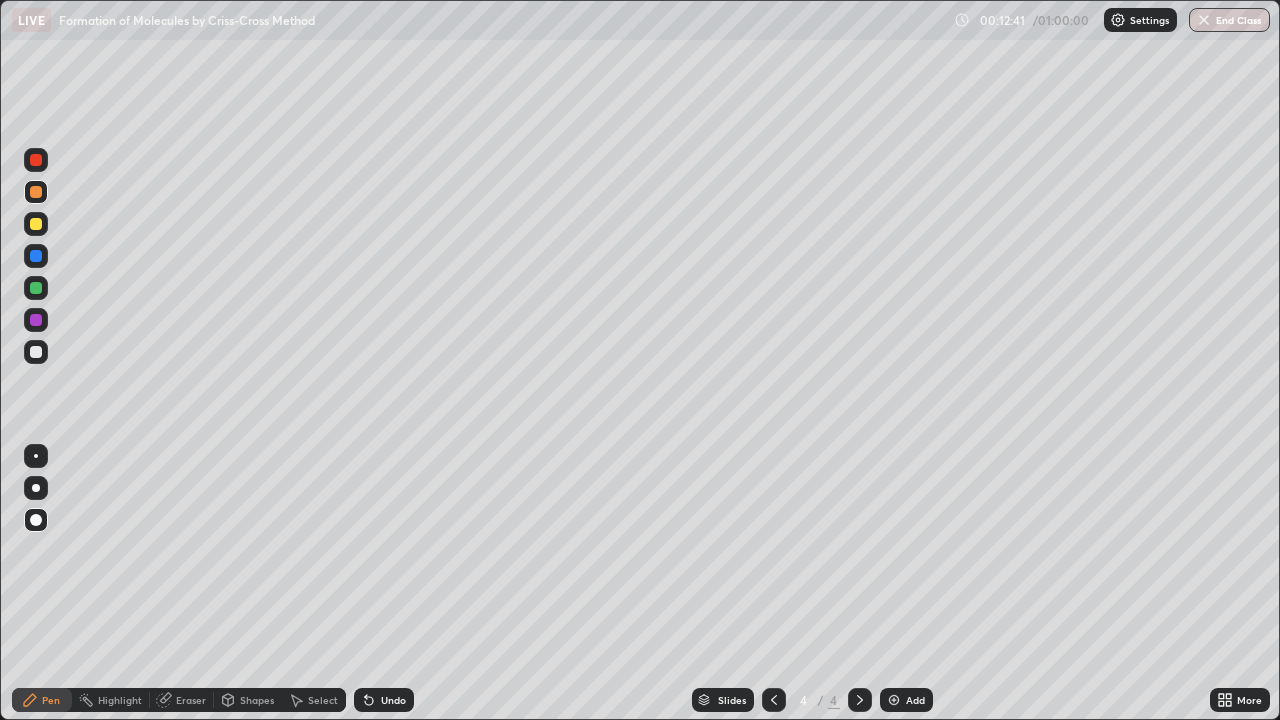 click on "Add" at bounding box center [906, 700] 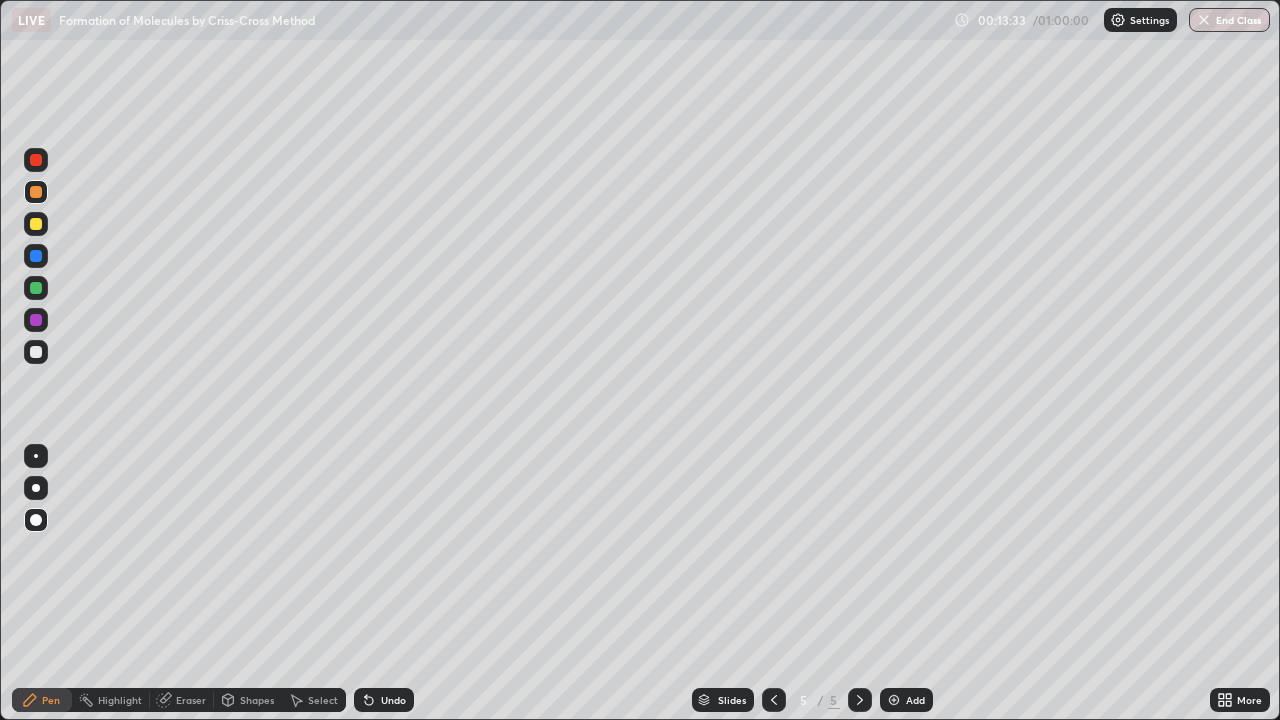 click at bounding box center [774, 700] 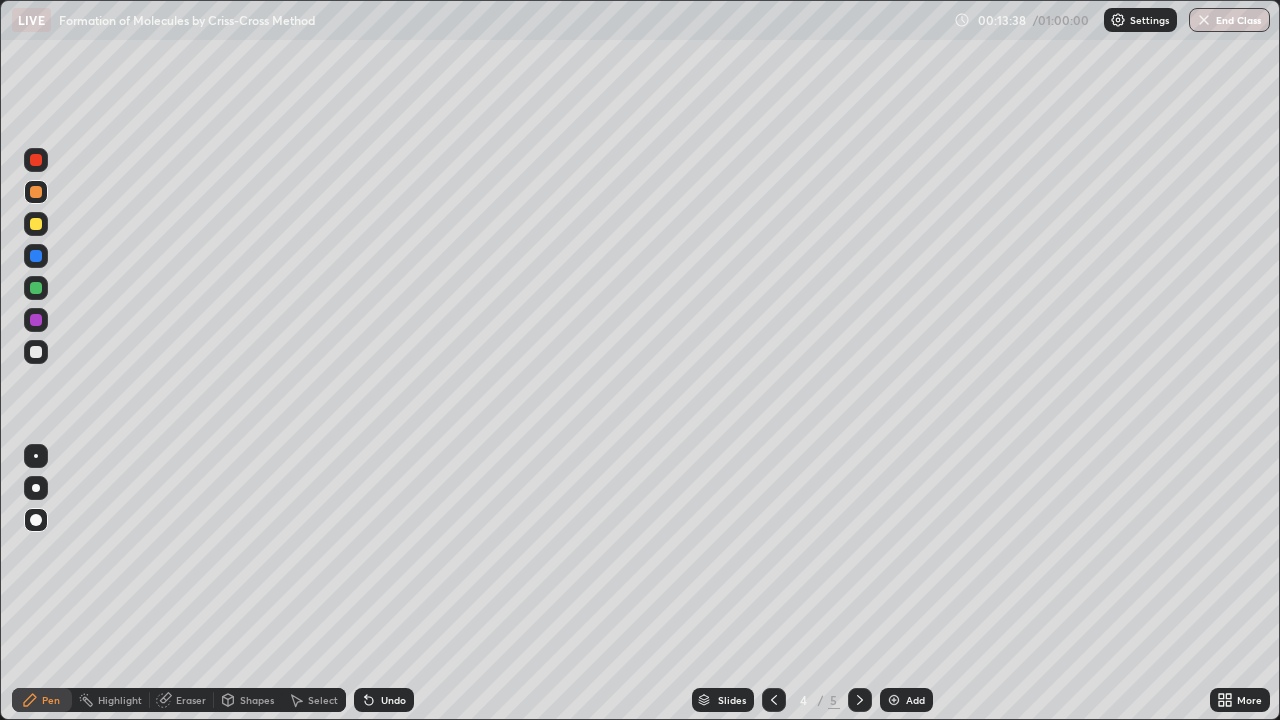 click 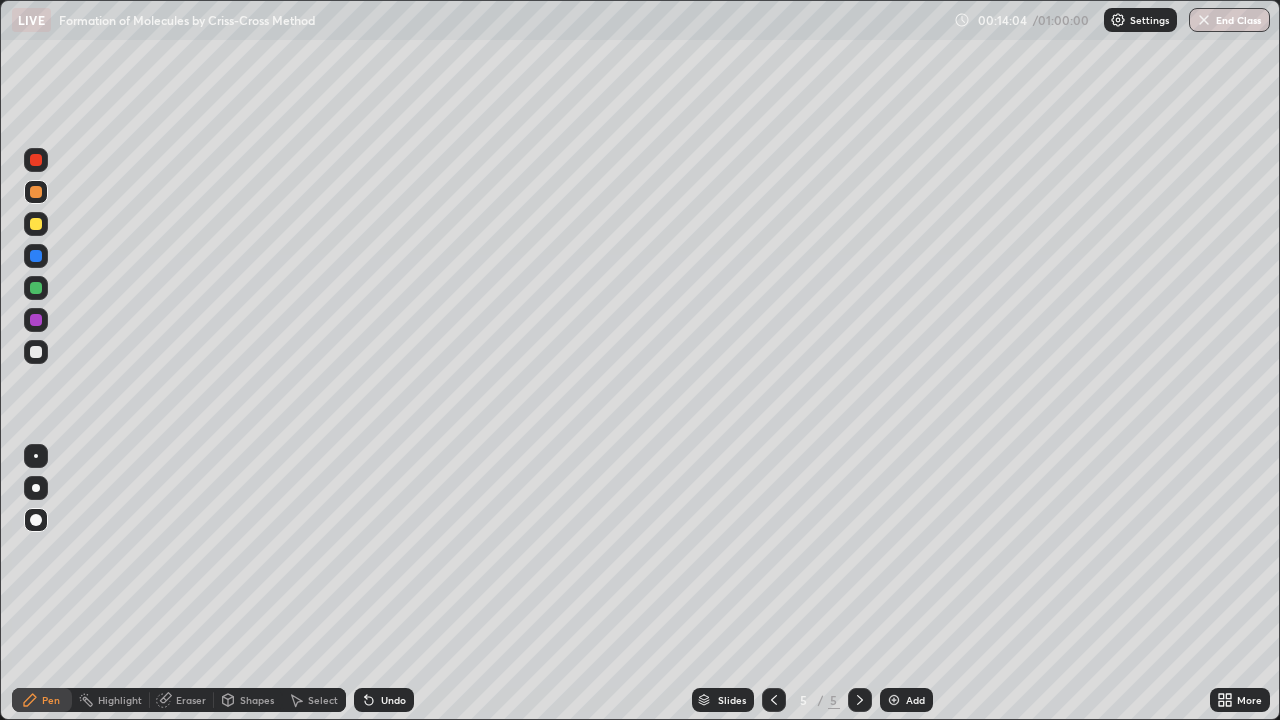 click at bounding box center [774, 700] 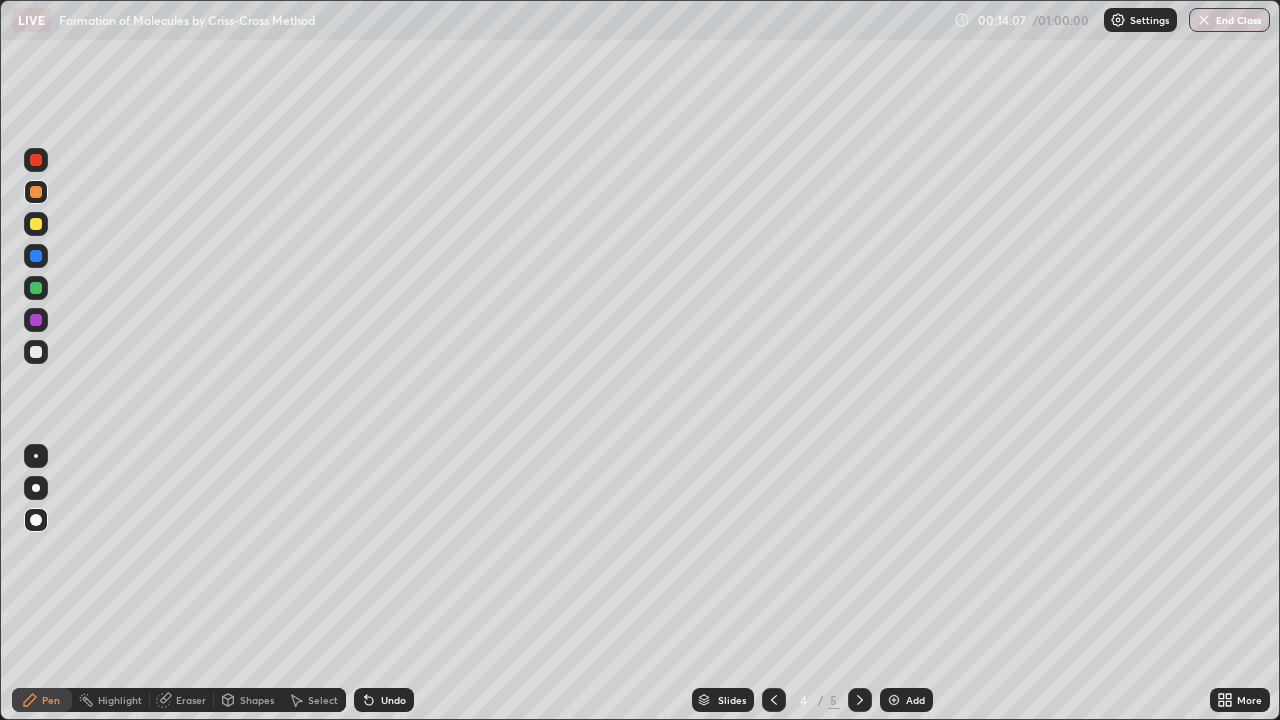click 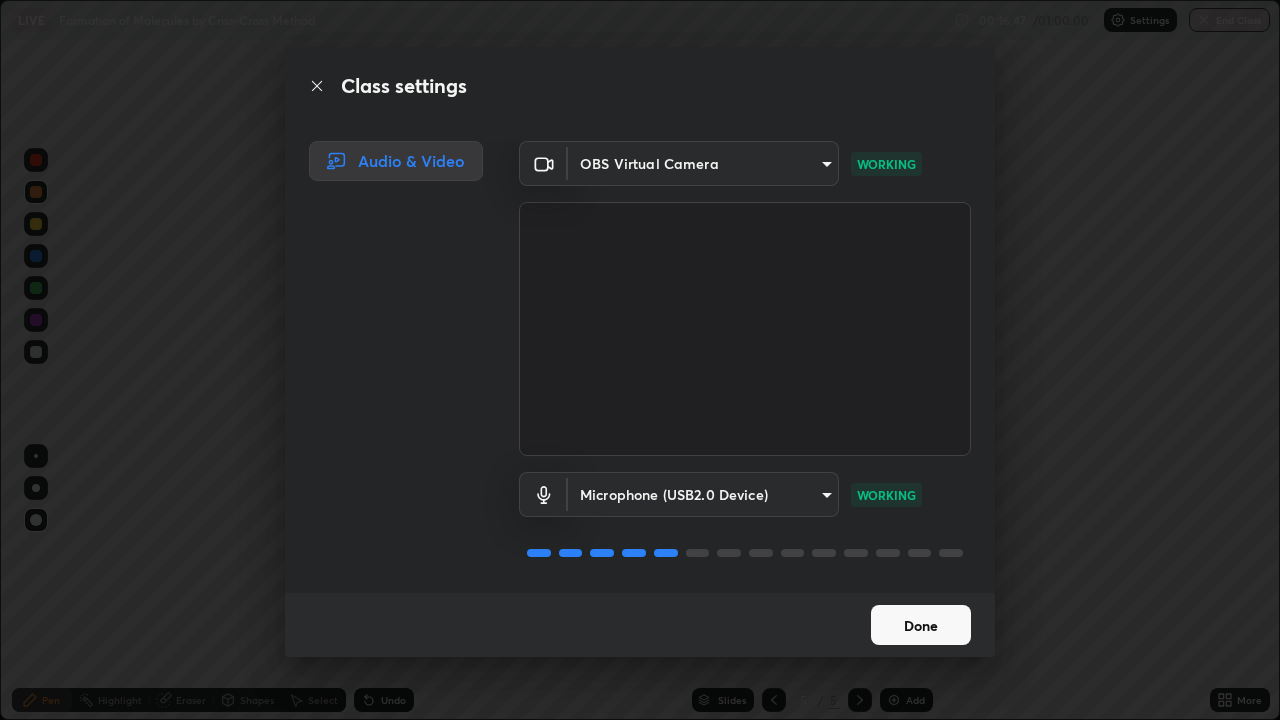 click on "Done" at bounding box center (921, 625) 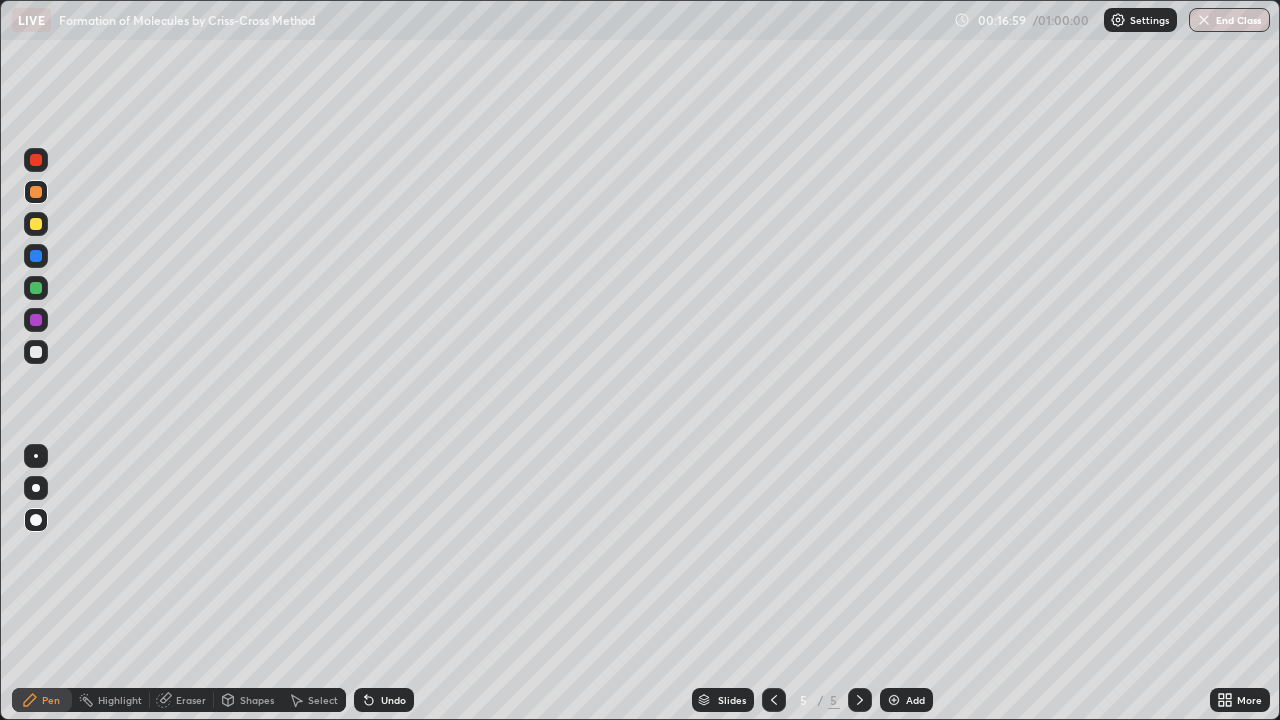click on "Add" at bounding box center [906, 700] 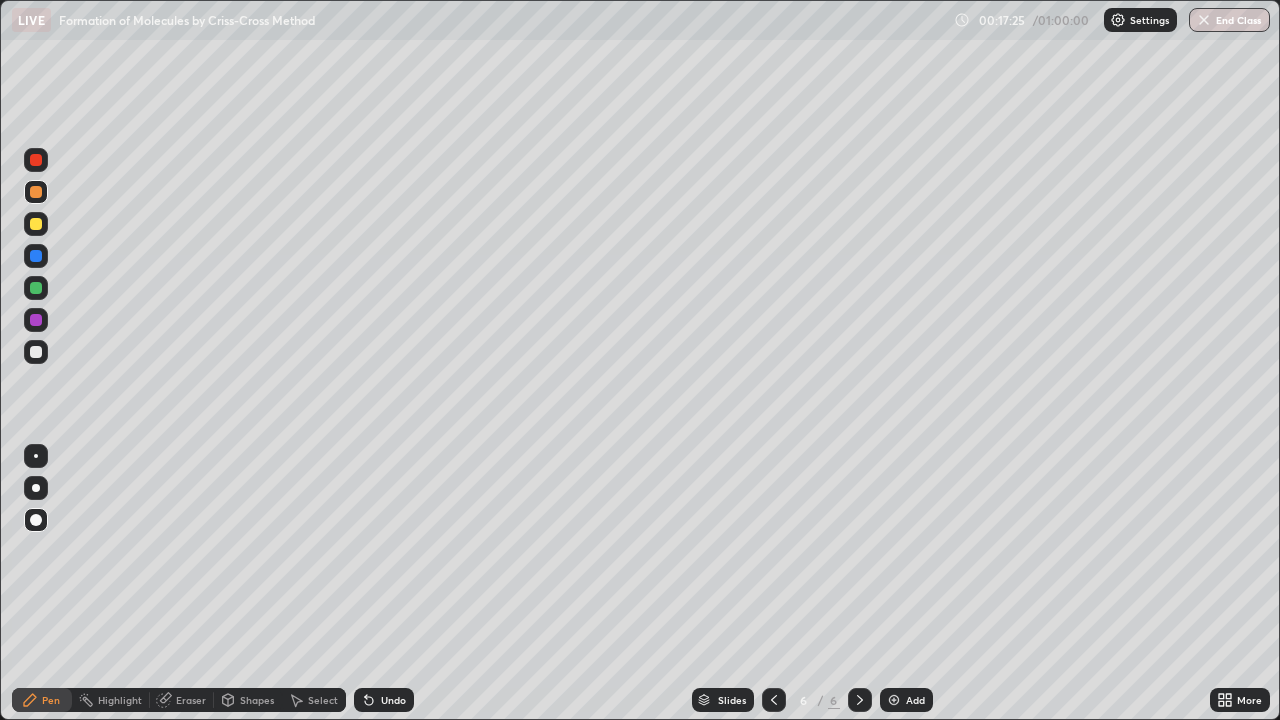 click at bounding box center [774, 700] 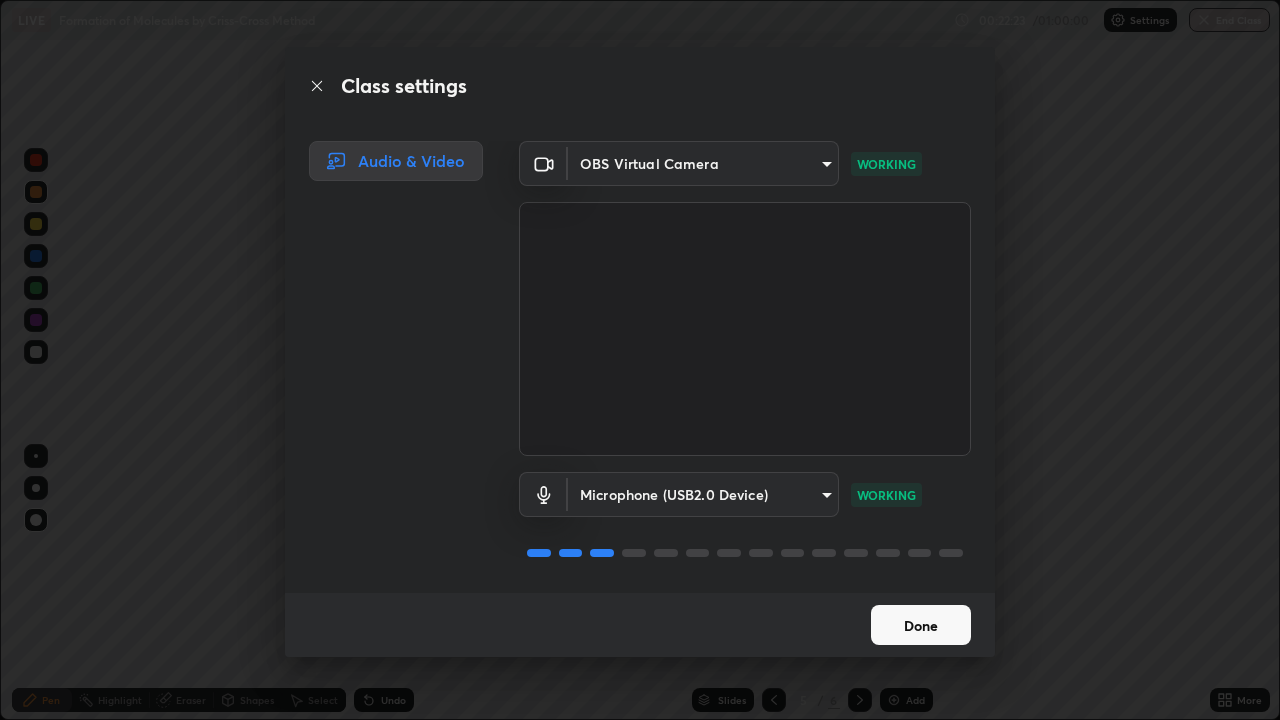 click on "Done" at bounding box center [921, 625] 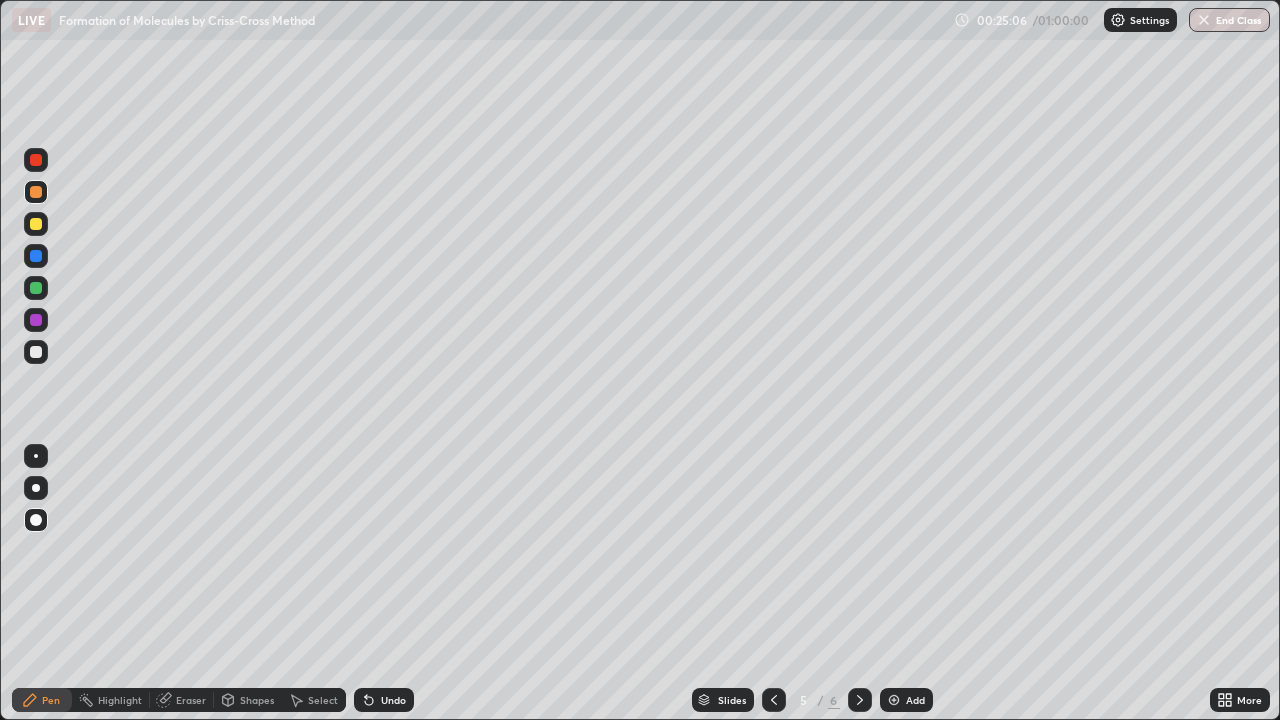 click at bounding box center (894, 700) 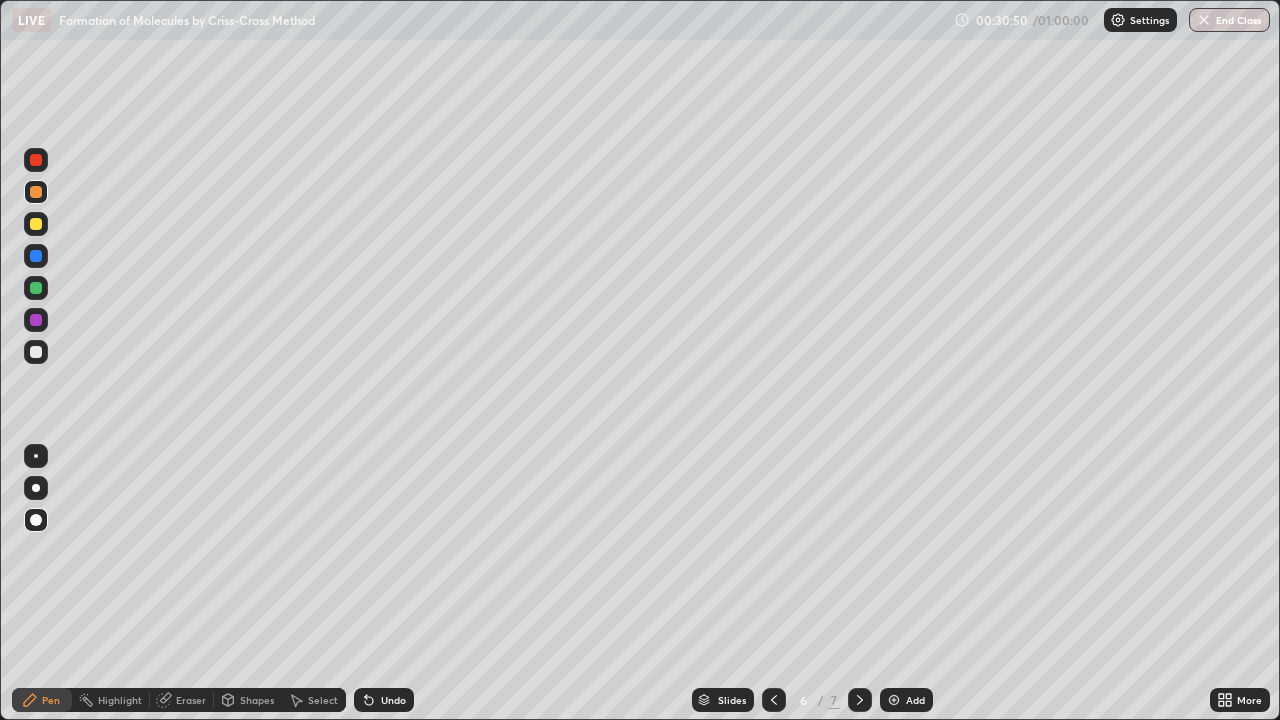 click at bounding box center (894, 700) 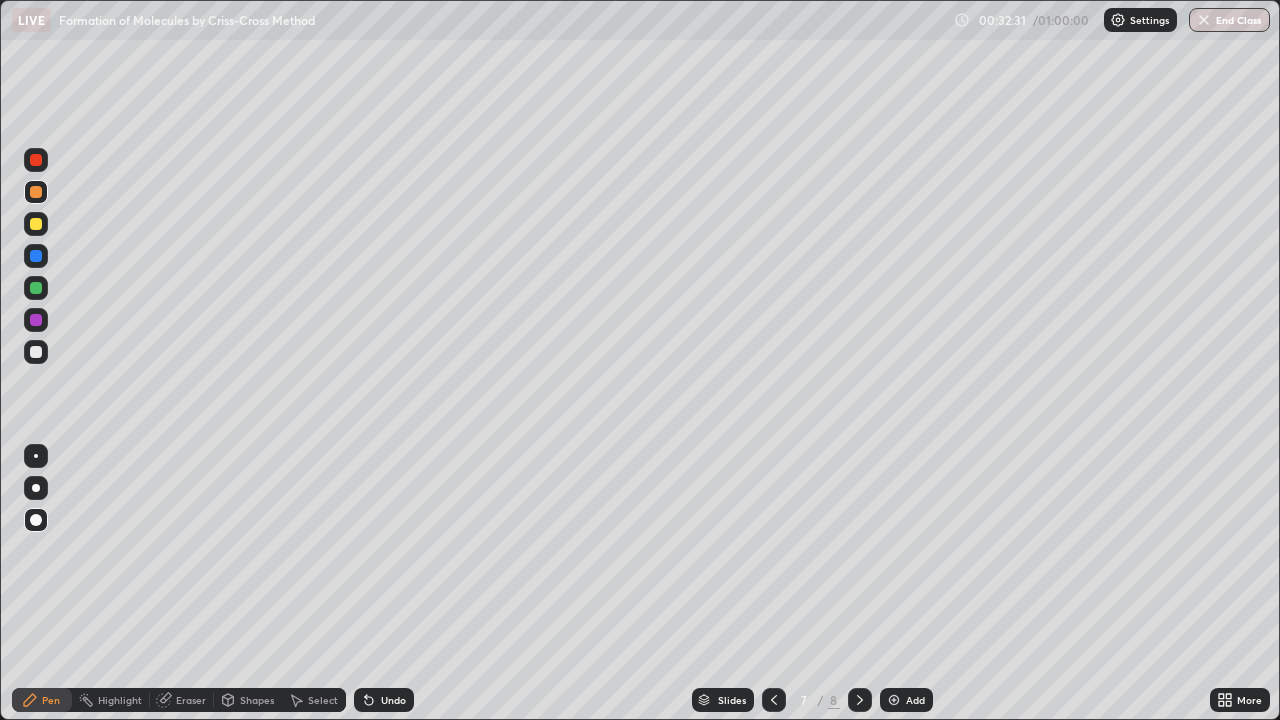 click on "Eraser" at bounding box center [191, 700] 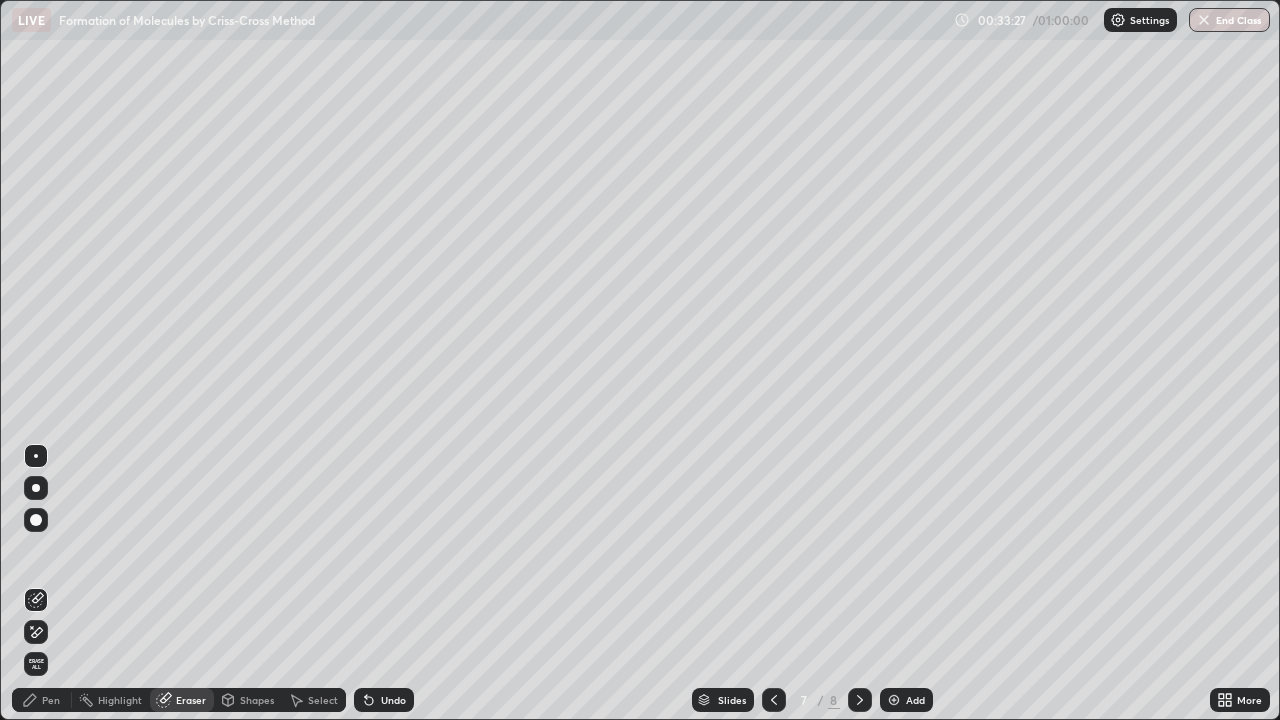click on "Pen" at bounding box center [51, 700] 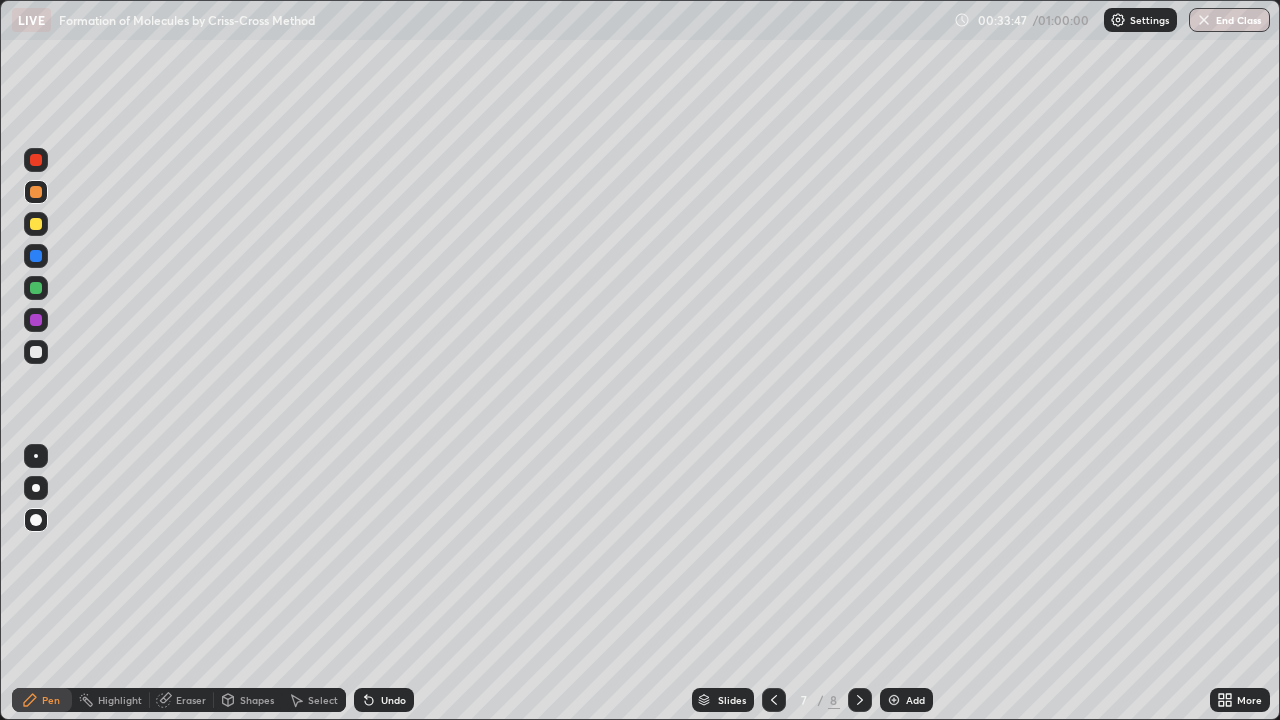 click on "Eraser" at bounding box center [191, 700] 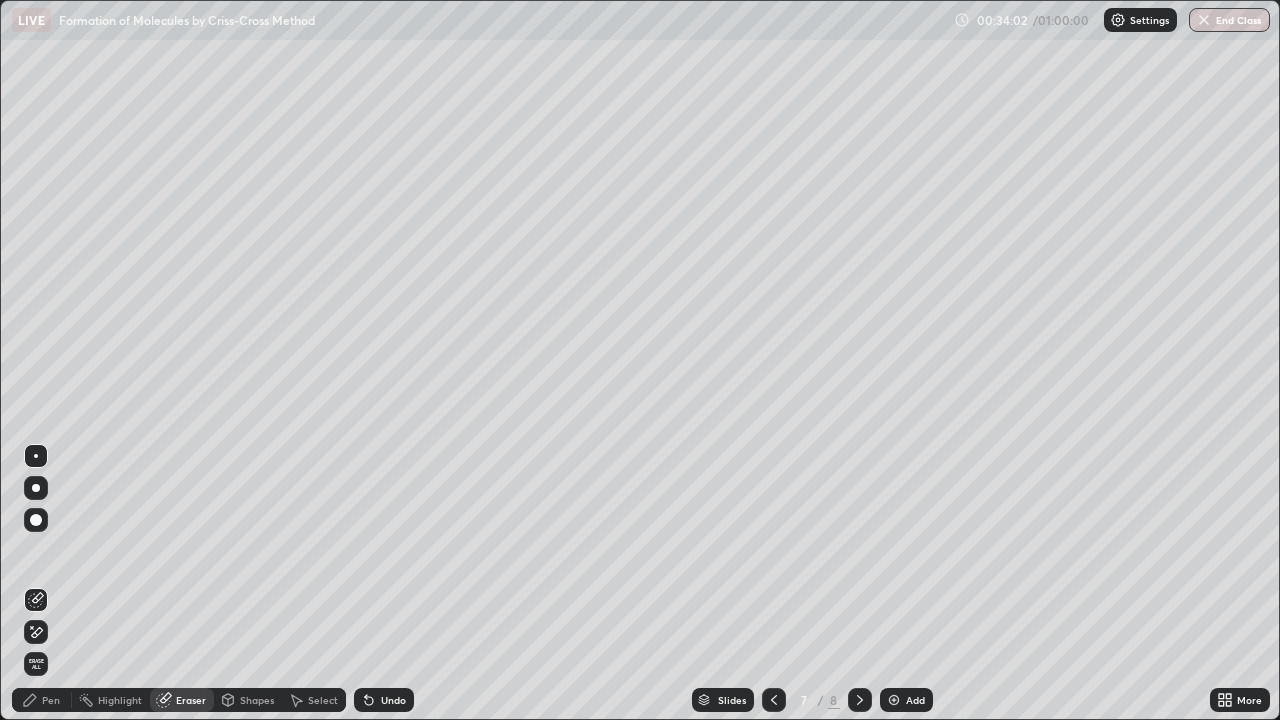 click on "Pen" at bounding box center (51, 700) 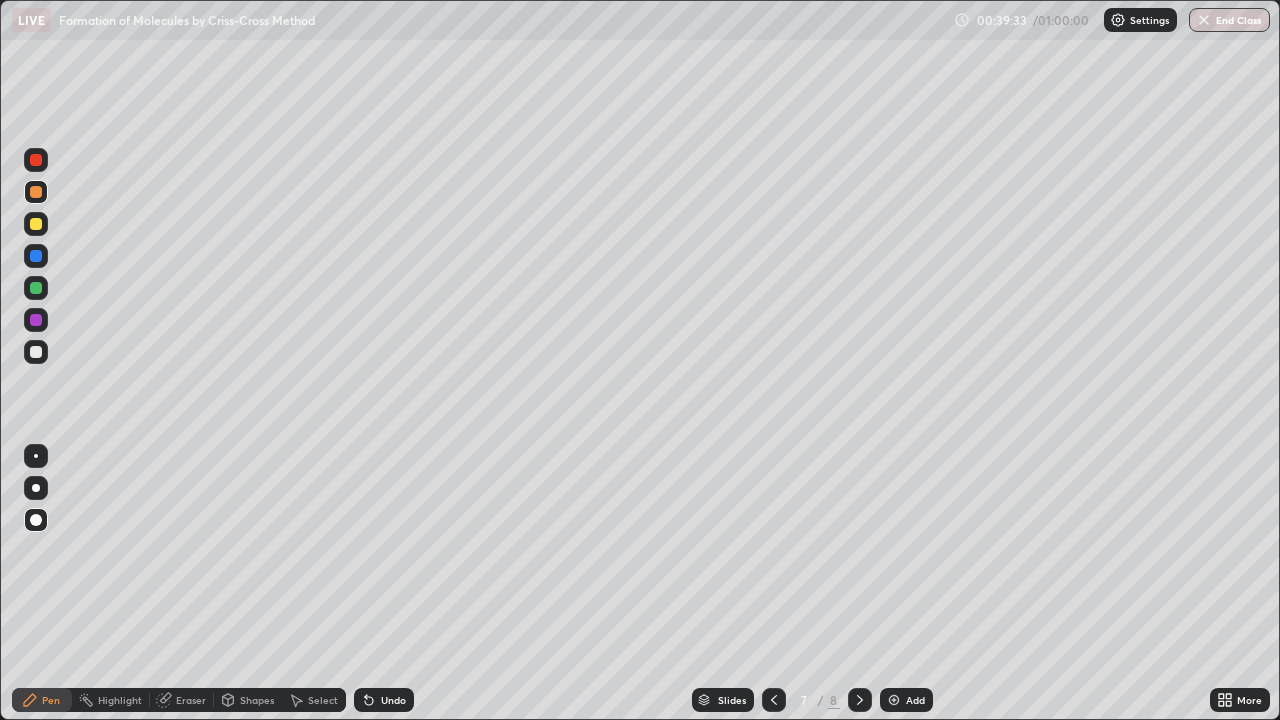 click at bounding box center (894, 700) 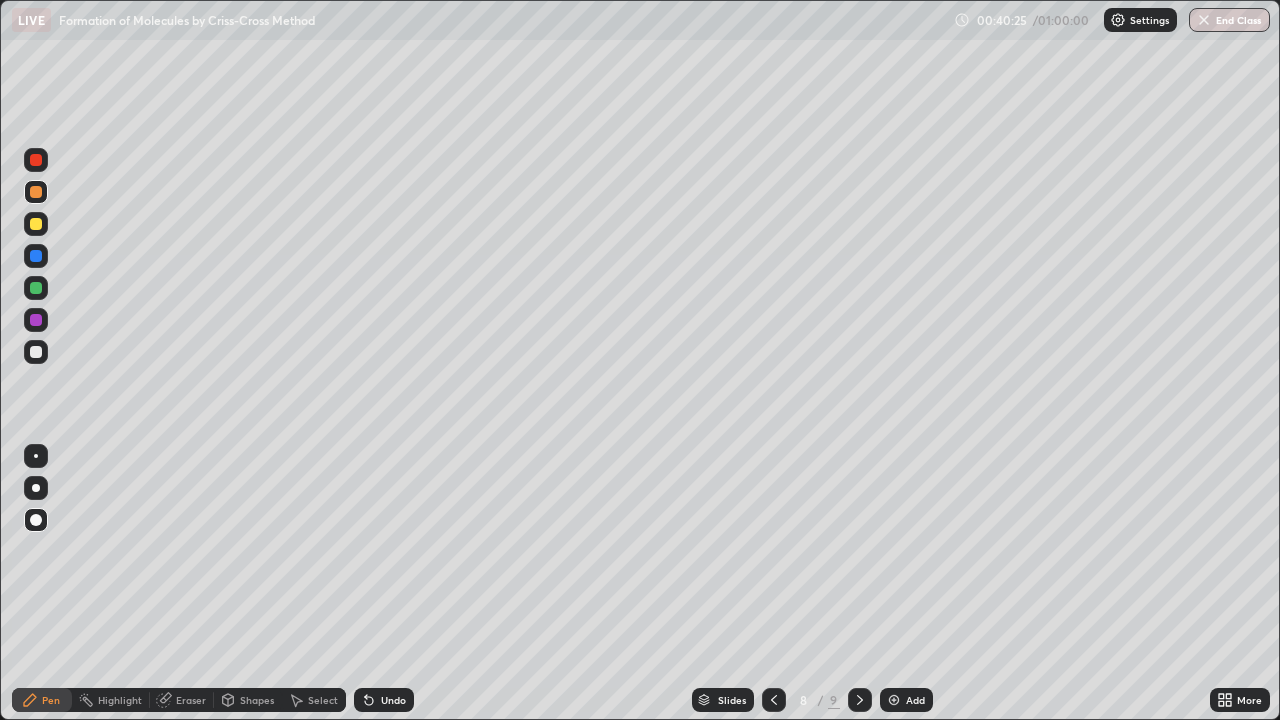 click at bounding box center [36, 224] 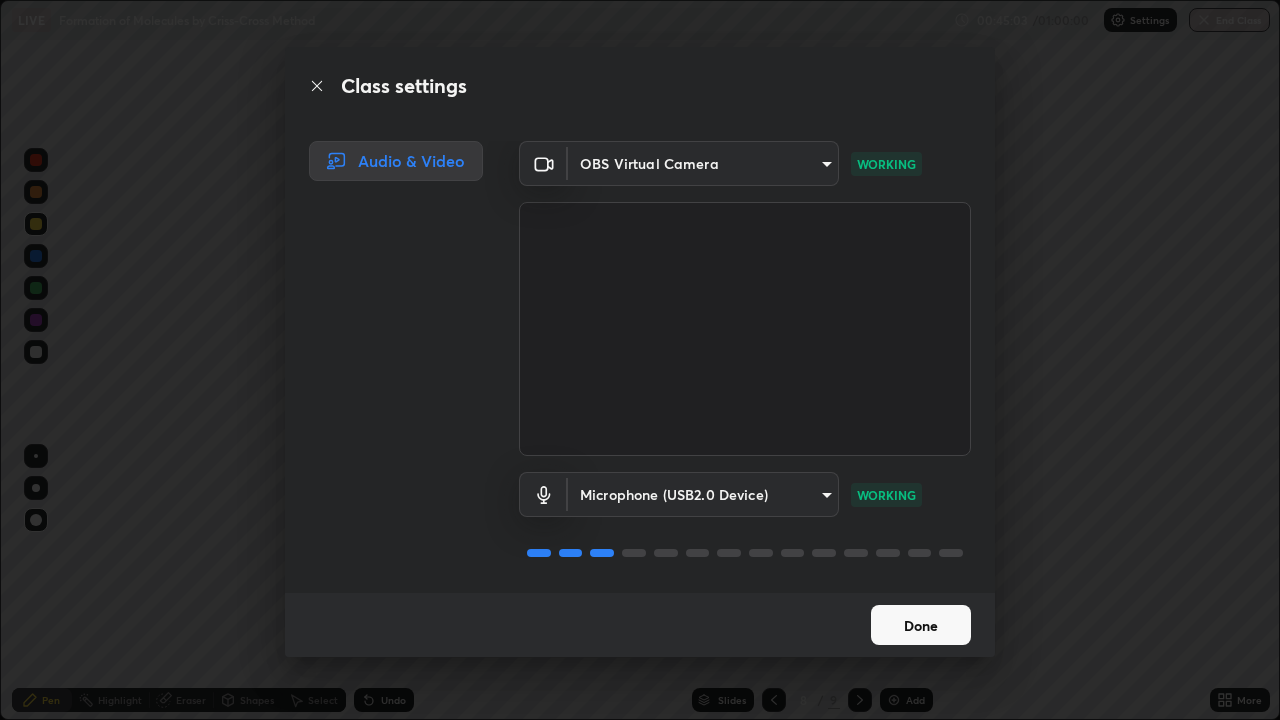 click on "Done" at bounding box center (921, 625) 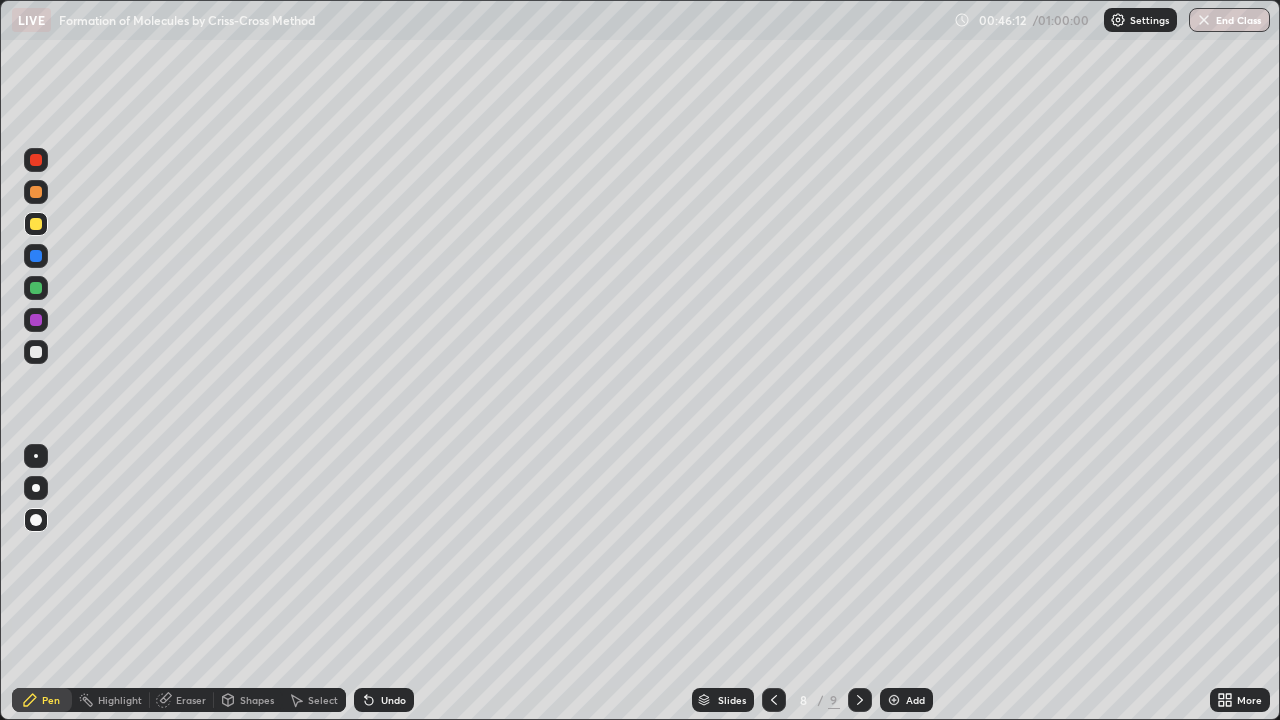 click at bounding box center (36, 256) 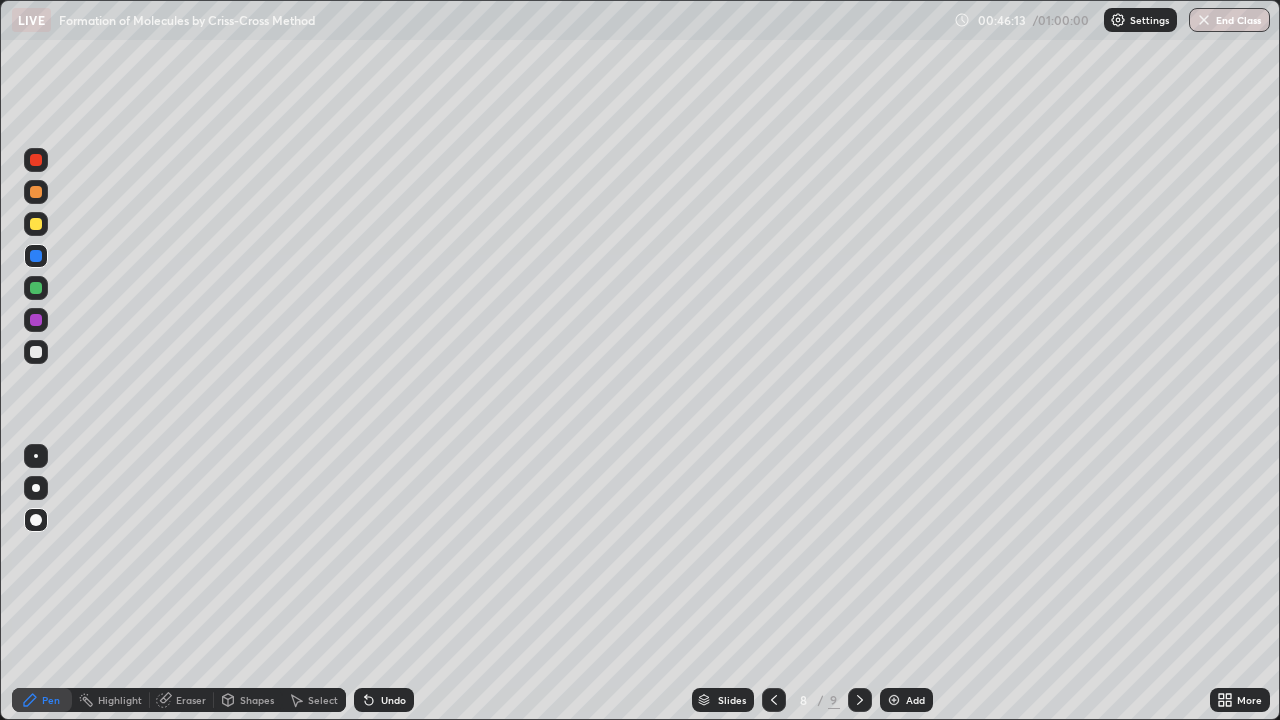 click at bounding box center (36, 352) 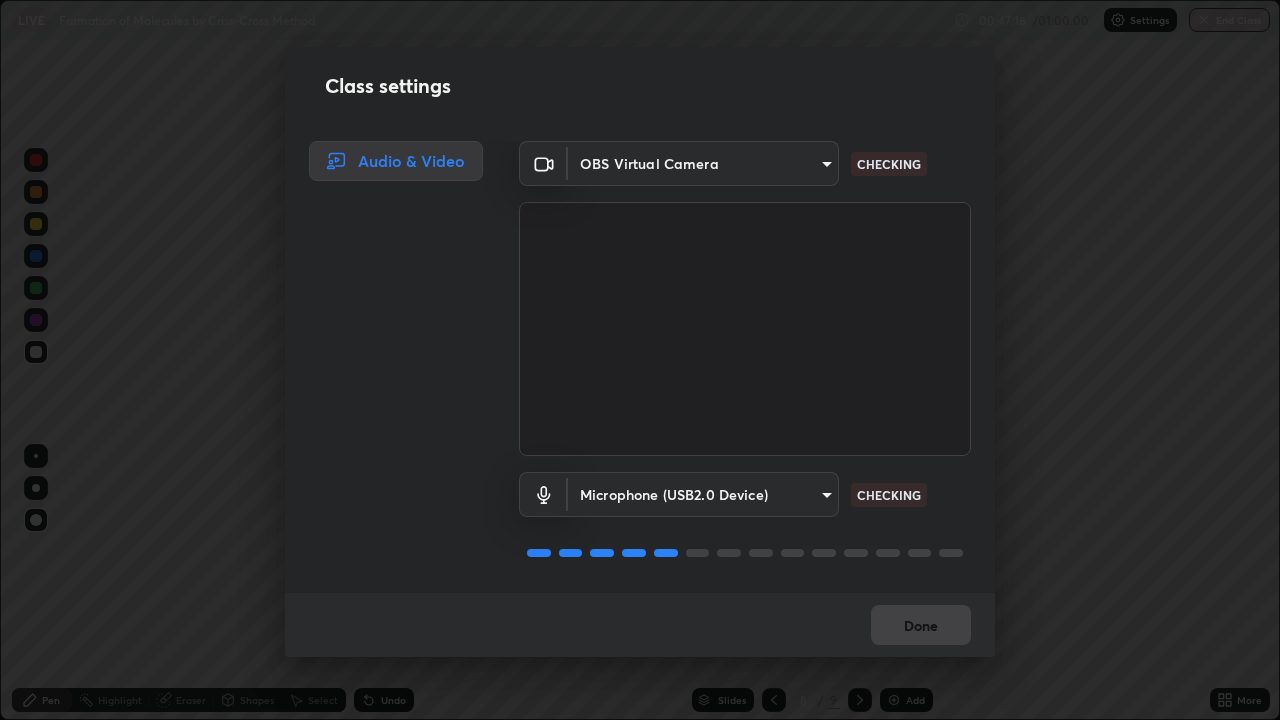 click on "Done" at bounding box center [640, 625] 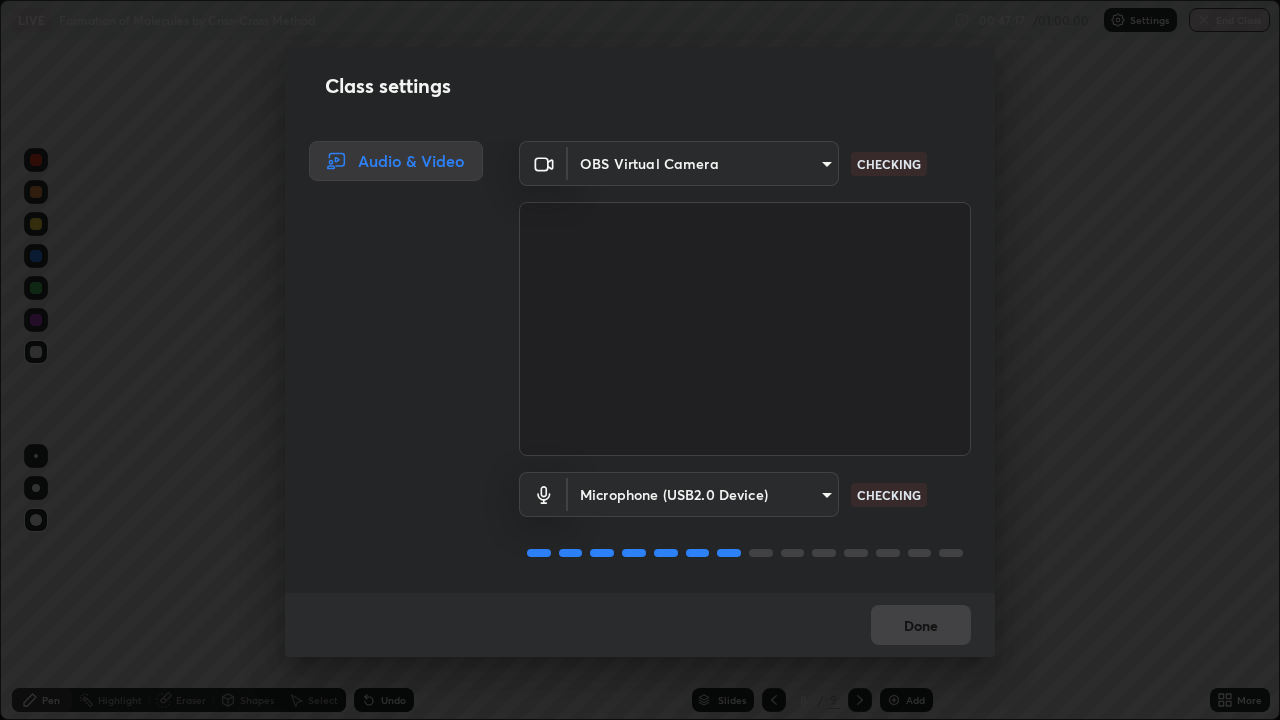 click on "Done" at bounding box center [640, 625] 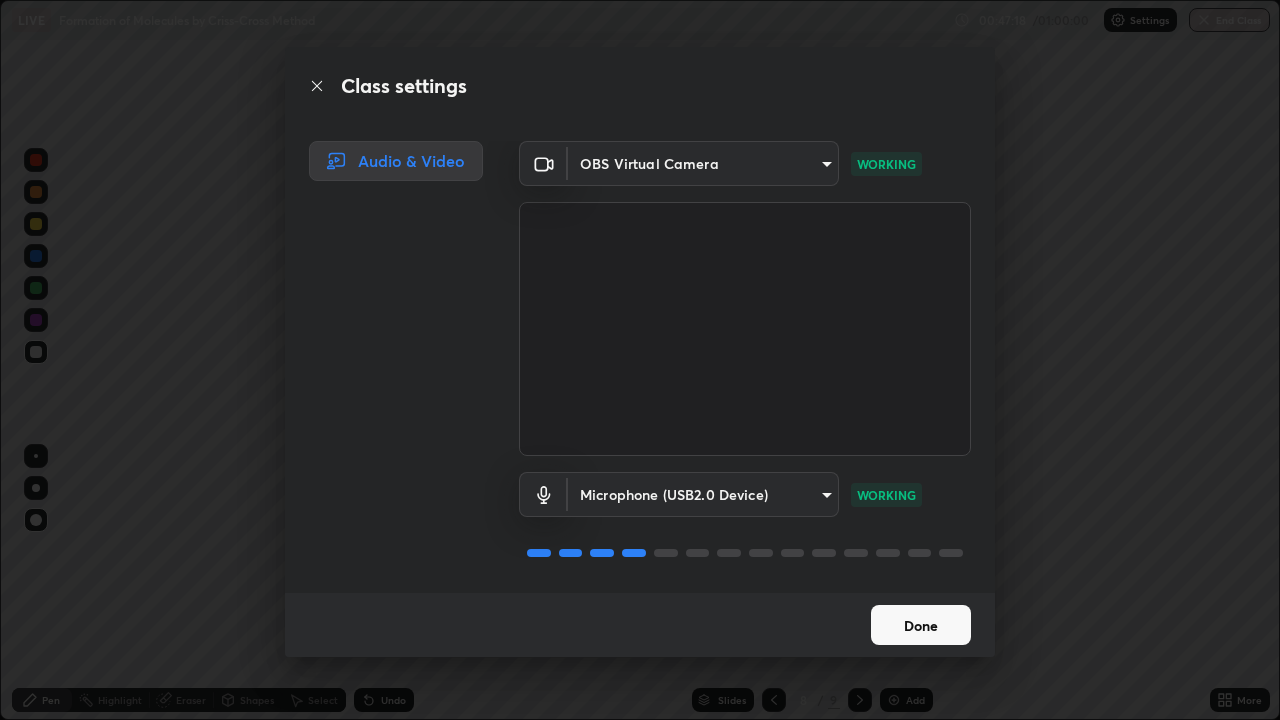 click on "Done" at bounding box center [921, 625] 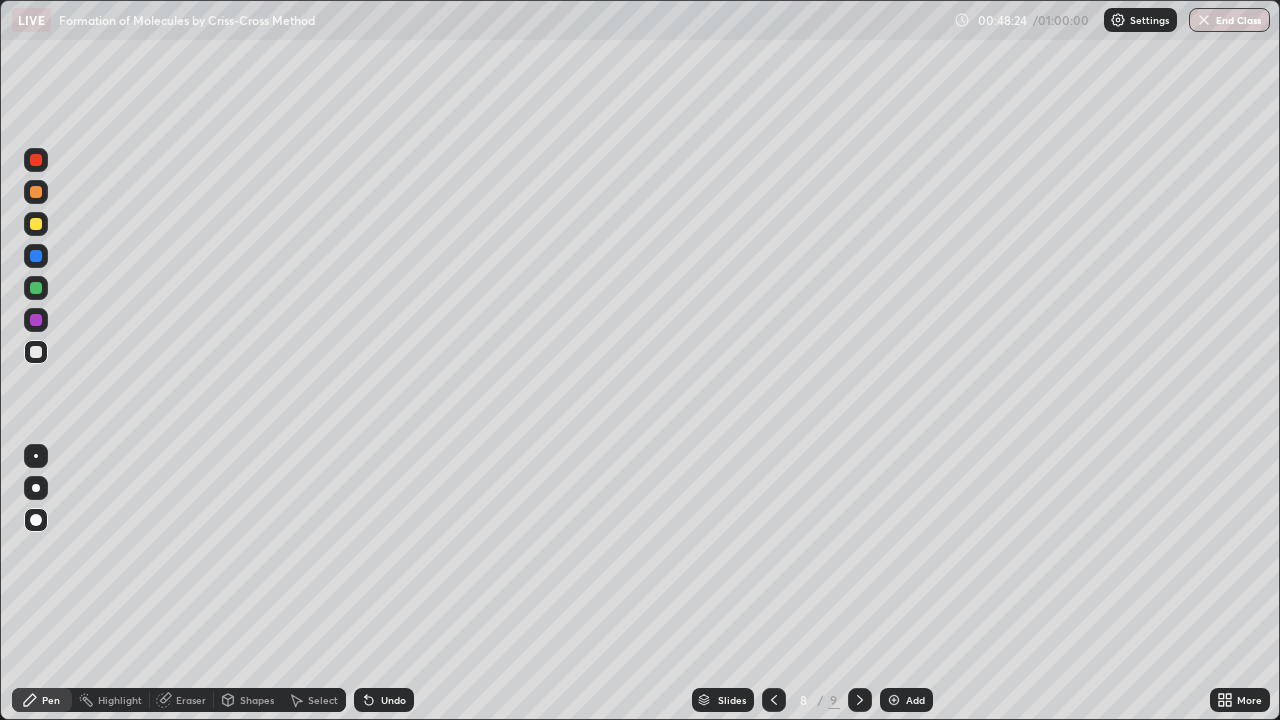 click on "Erase all" at bounding box center [36, 360] 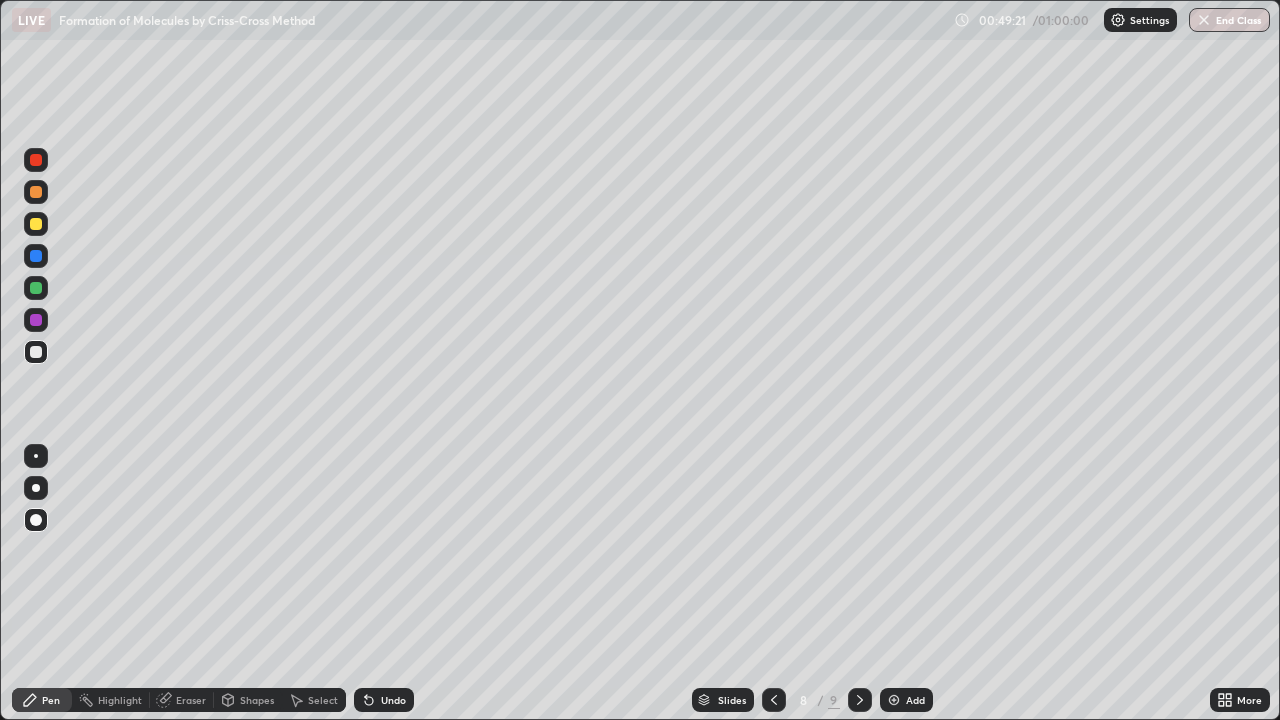 click at bounding box center (894, 700) 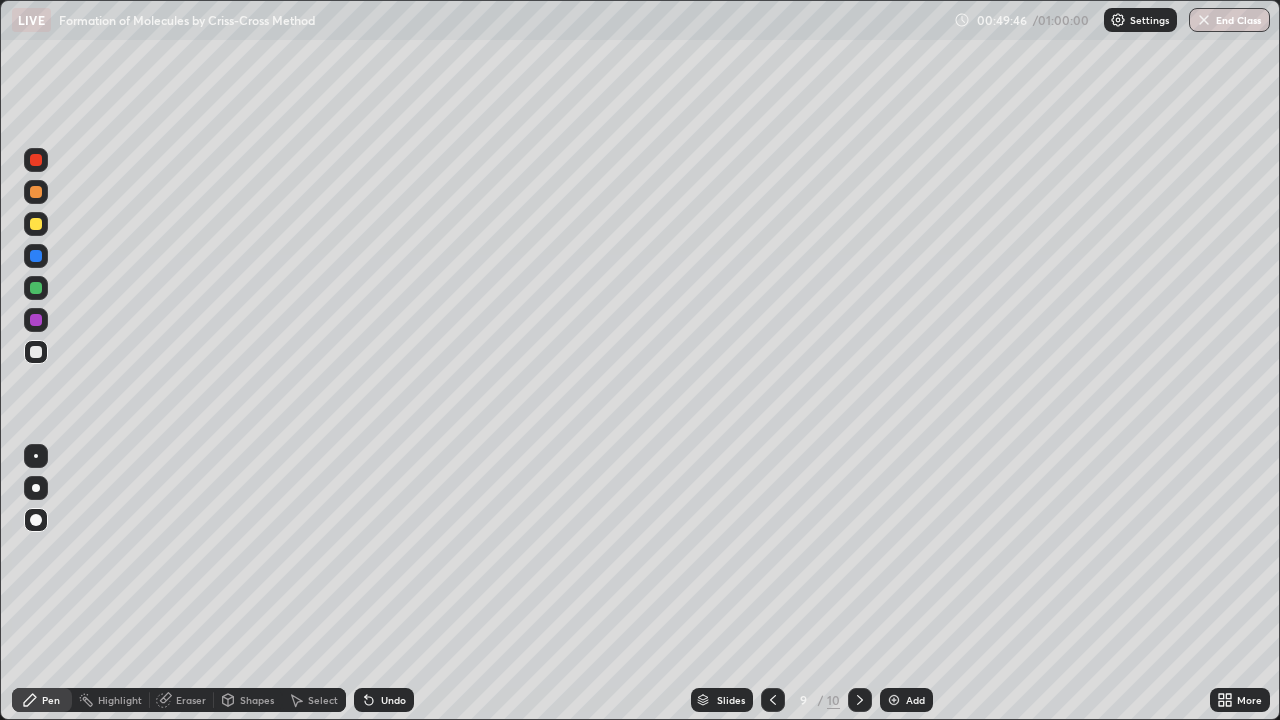 click at bounding box center (36, 224) 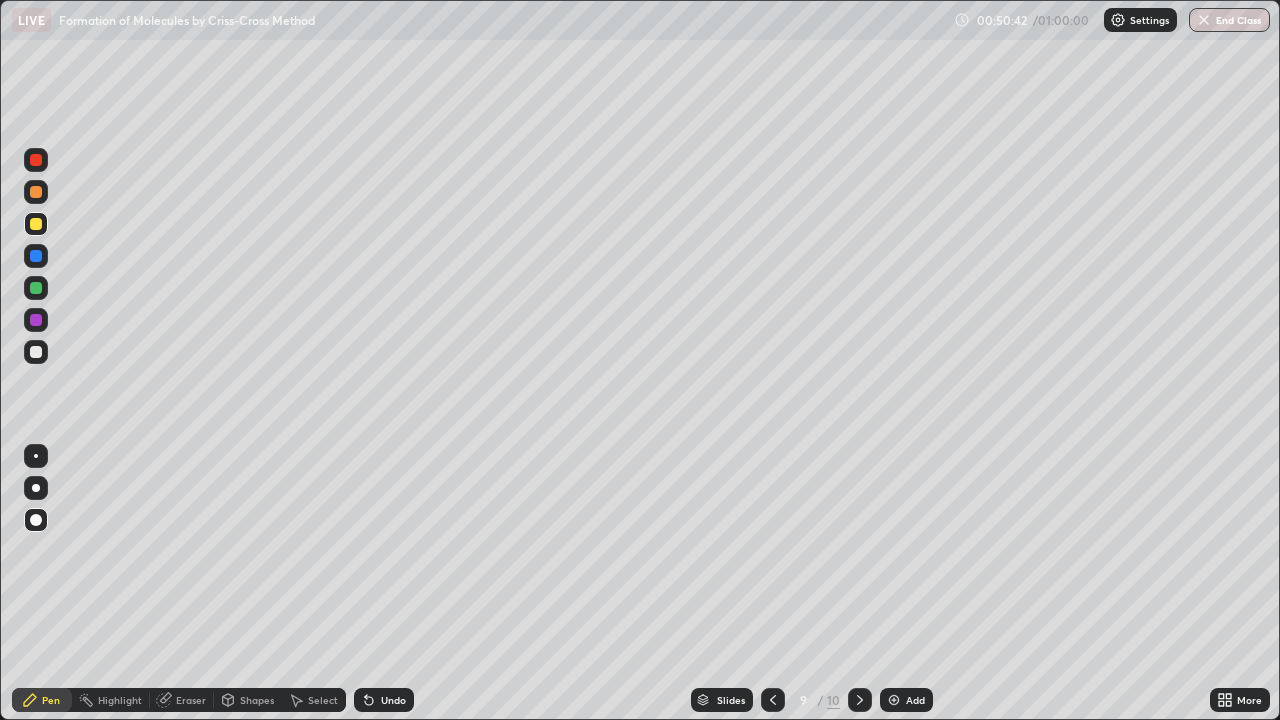 click at bounding box center (36, 320) 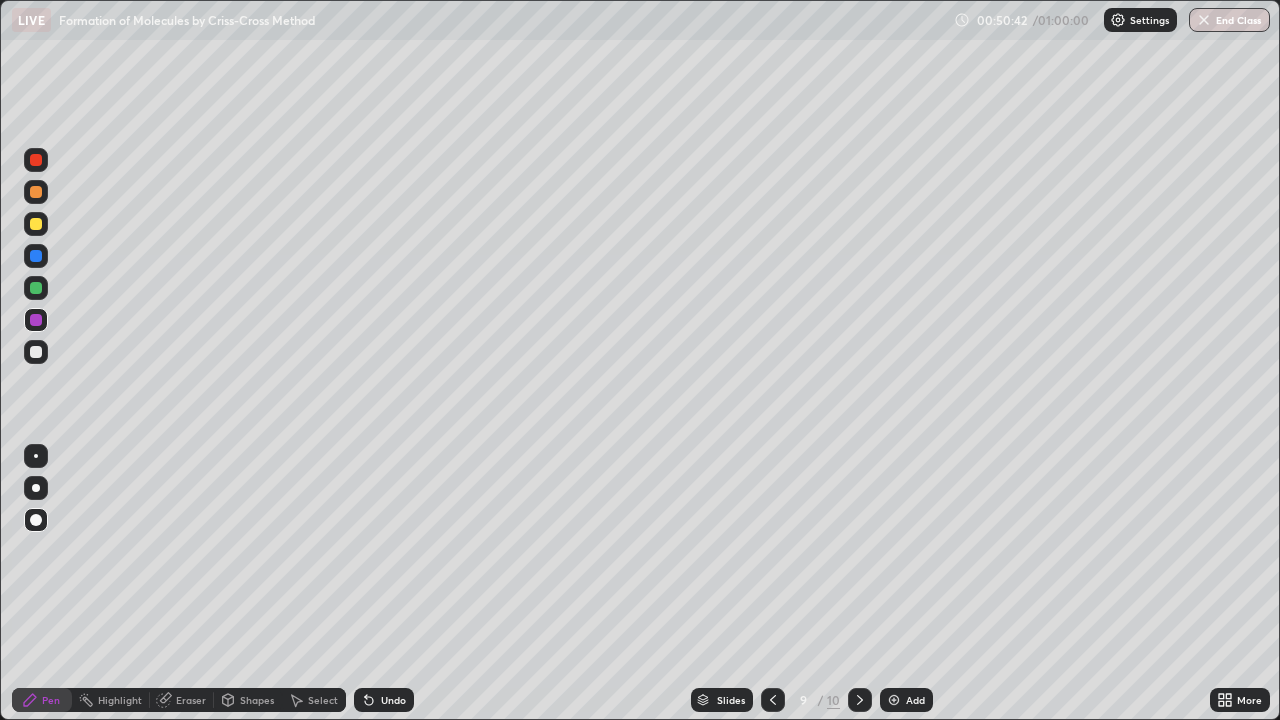 click at bounding box center [36, 352] 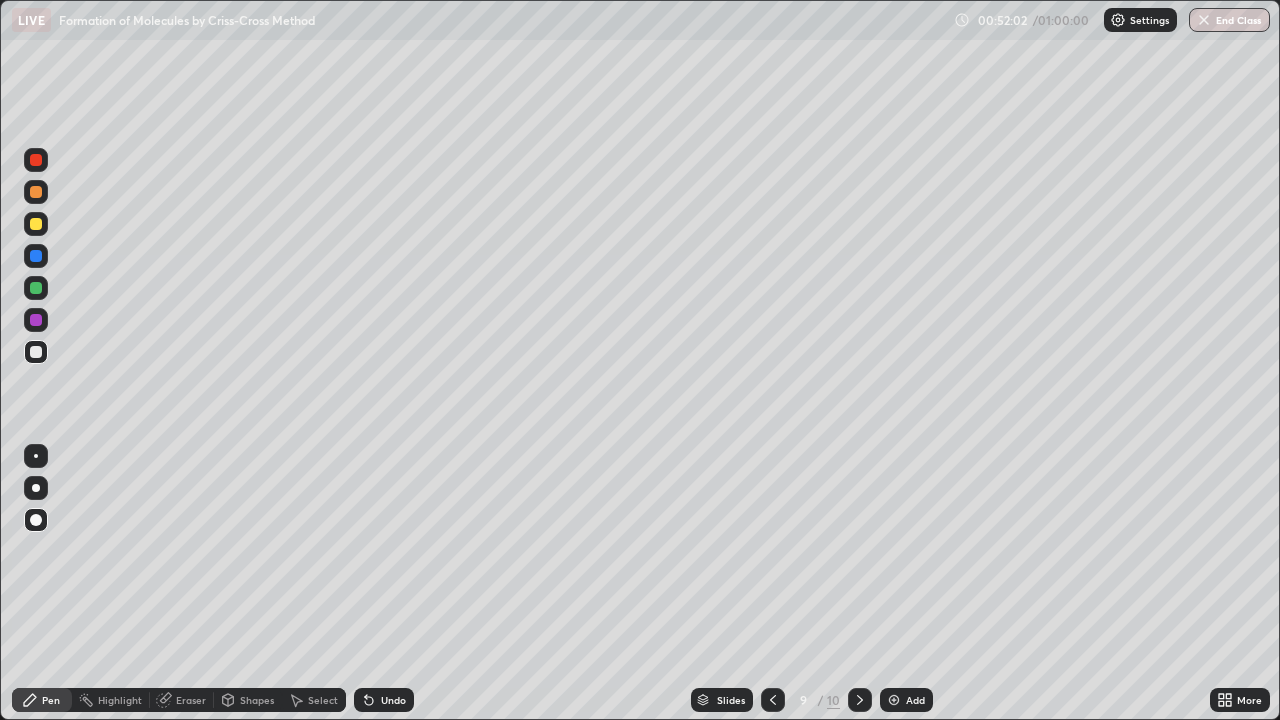 click on "End Class" at bounding box center (1229, 20) 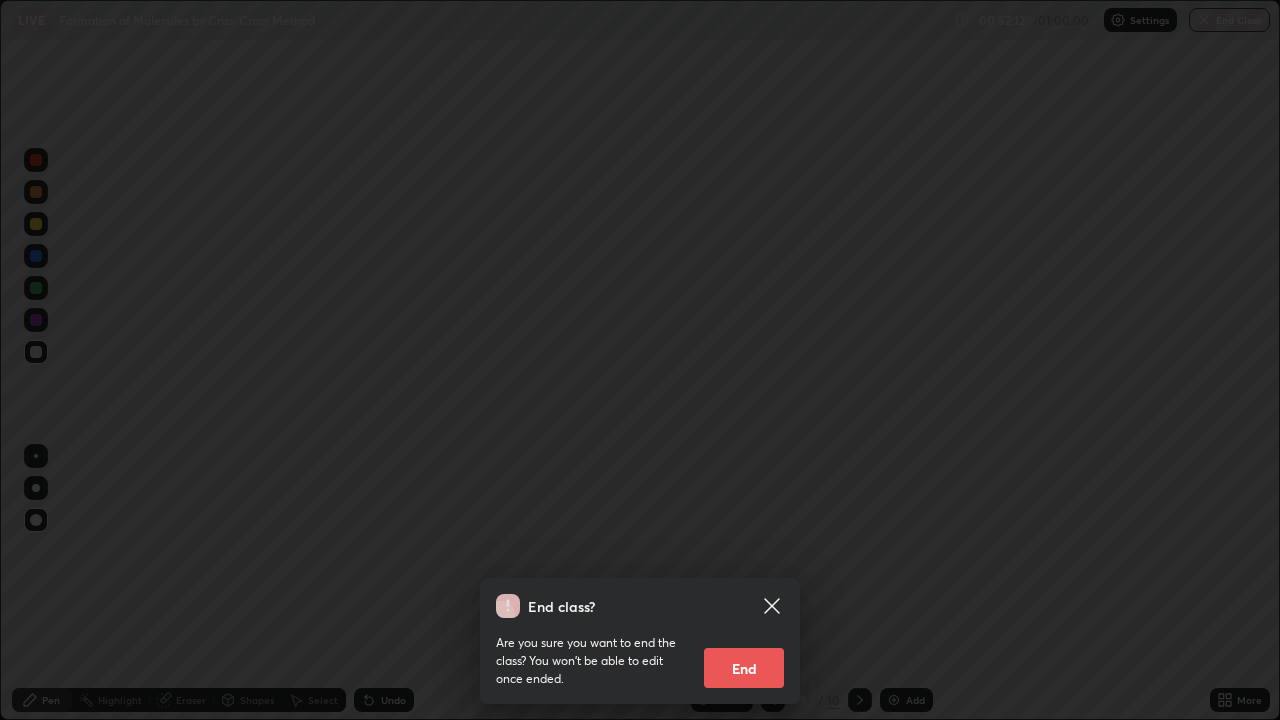 click on "End" at bounding box center [744, 668] 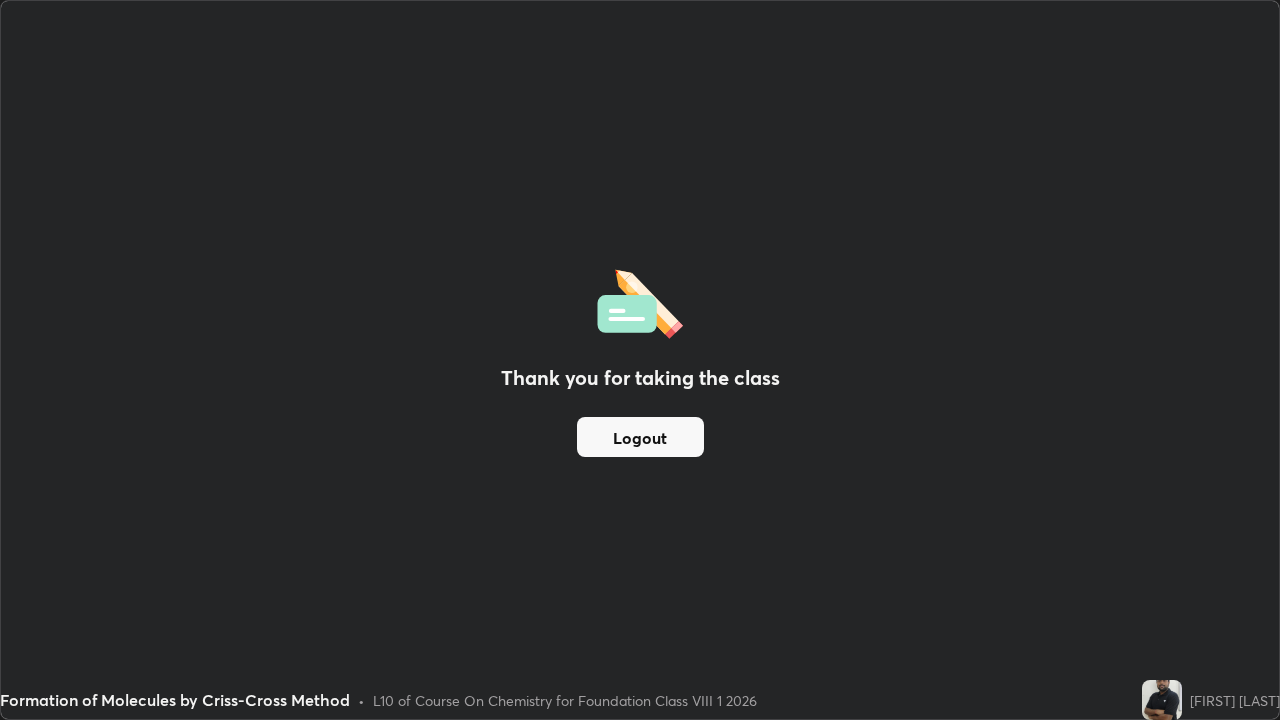 click on "Logout" at bounding box center (640, 437) 